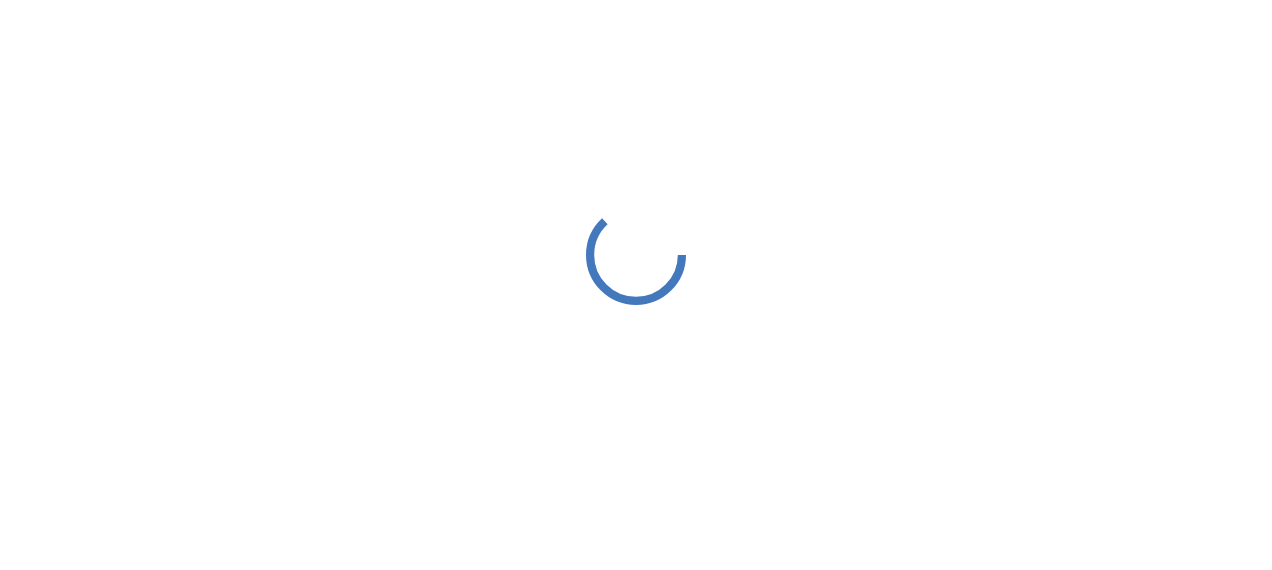 scroll, scrollTop: 0, scrollLeft: 0, axis: both 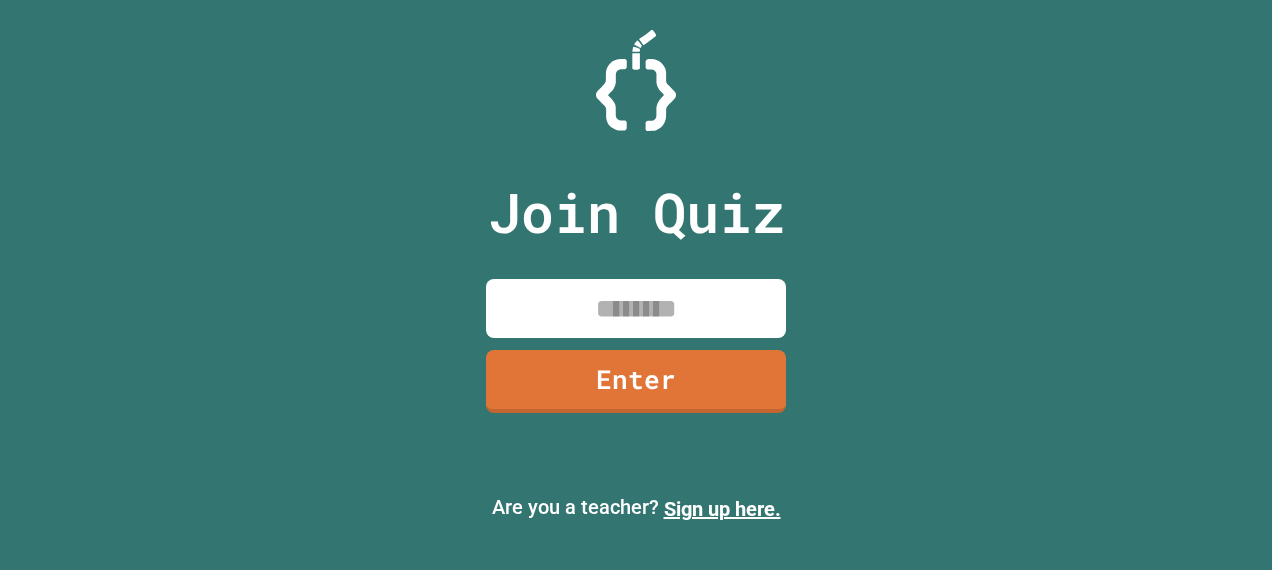 click at bounding box center [636, 308] 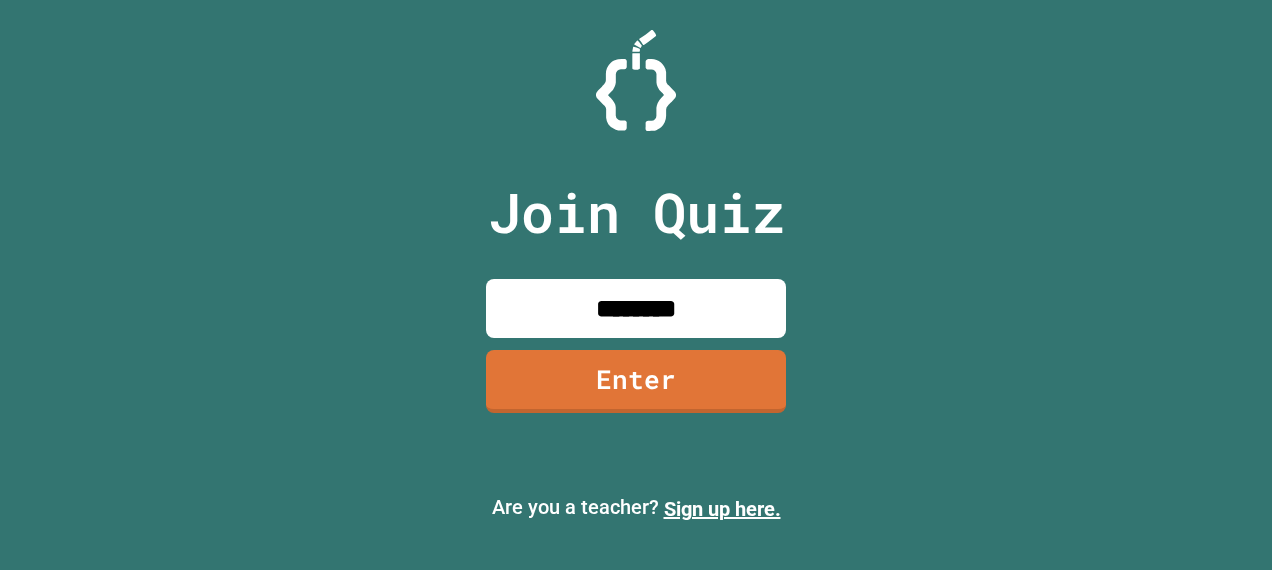type on "********" 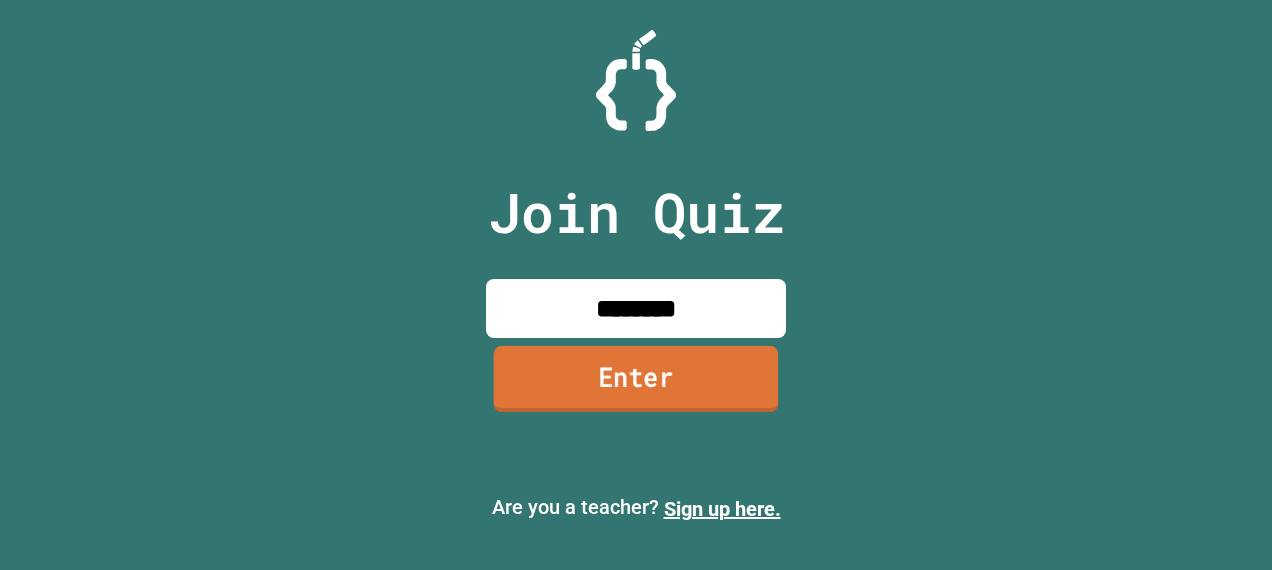 click on "Enter" at bounding box center (636, 379) 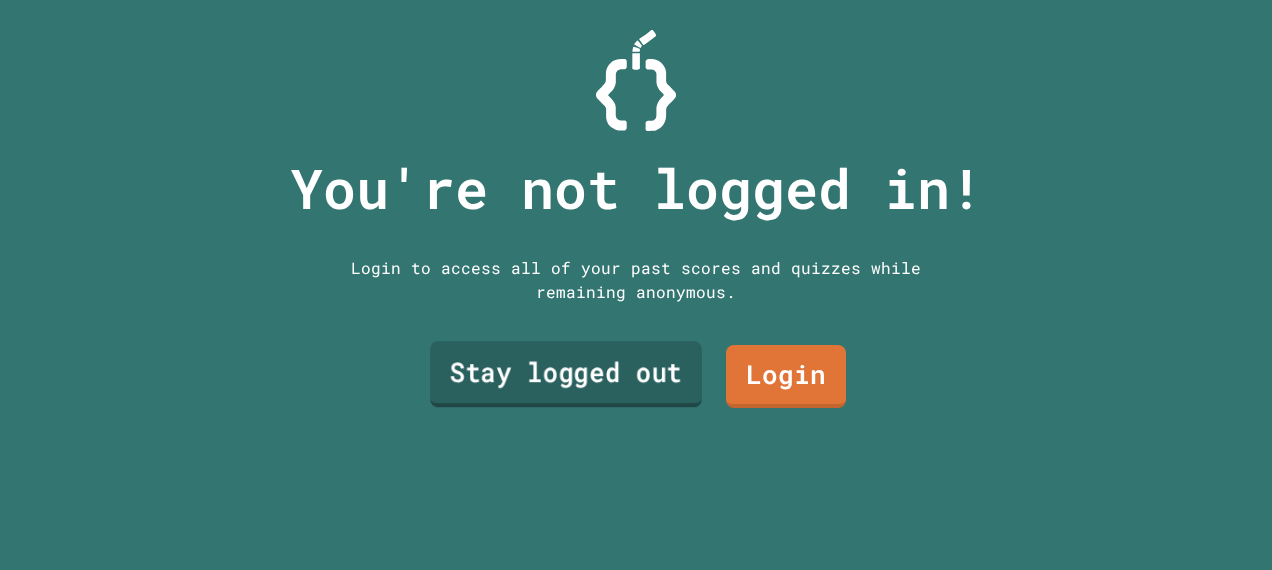 click on "Stay logged out" at bounding box center (566, 374) 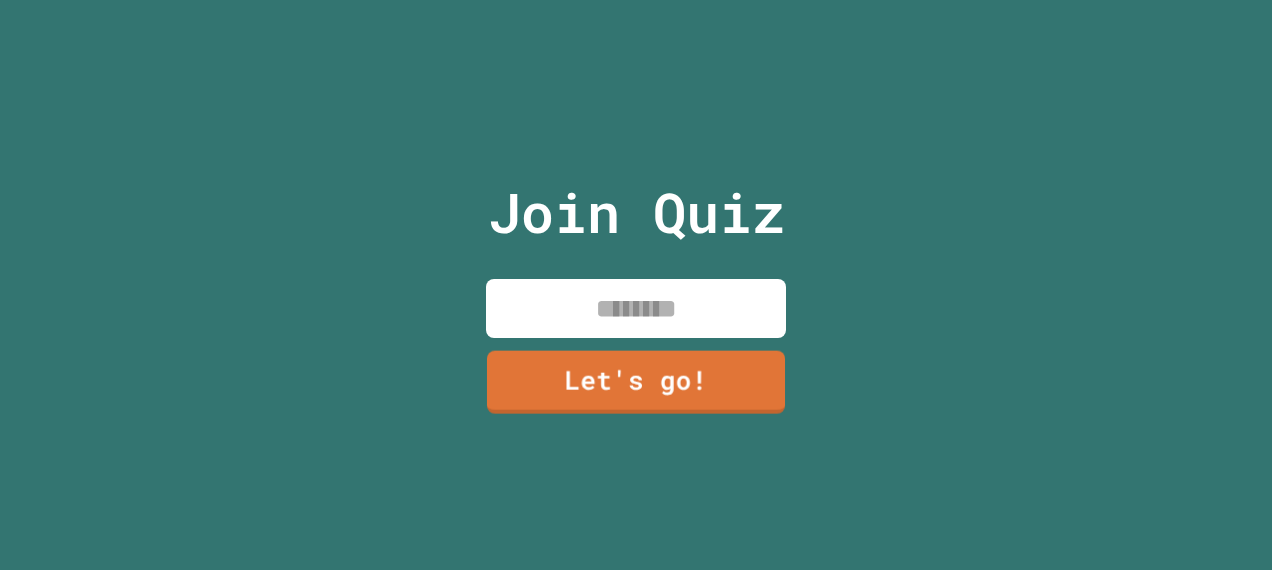 click at bounding box center (636, 308) 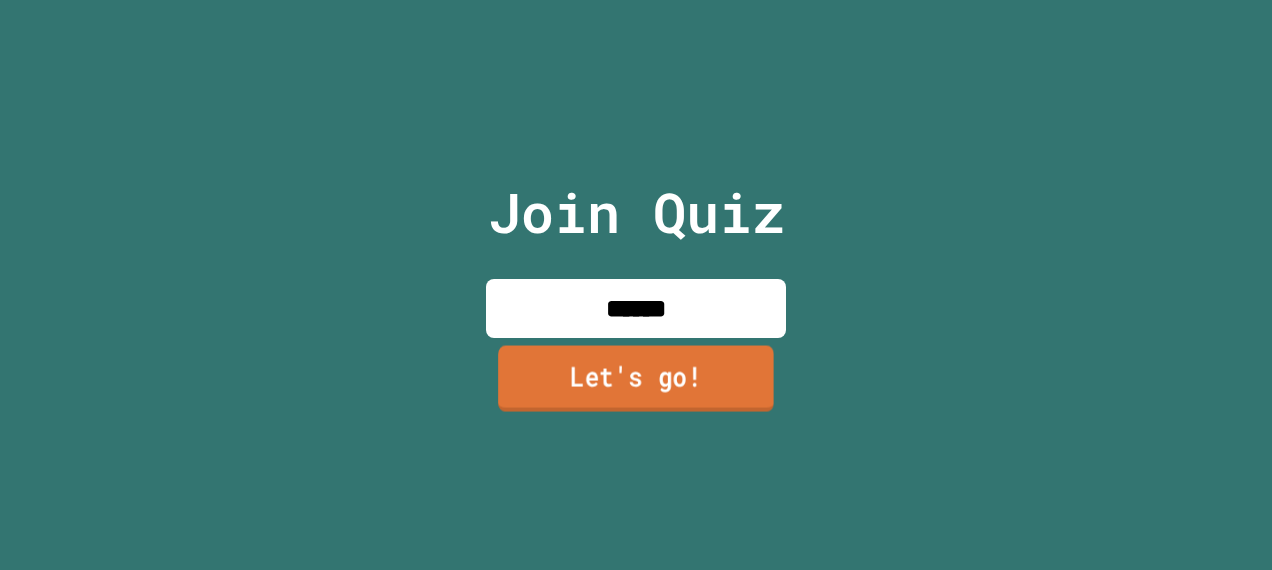 type on "******" 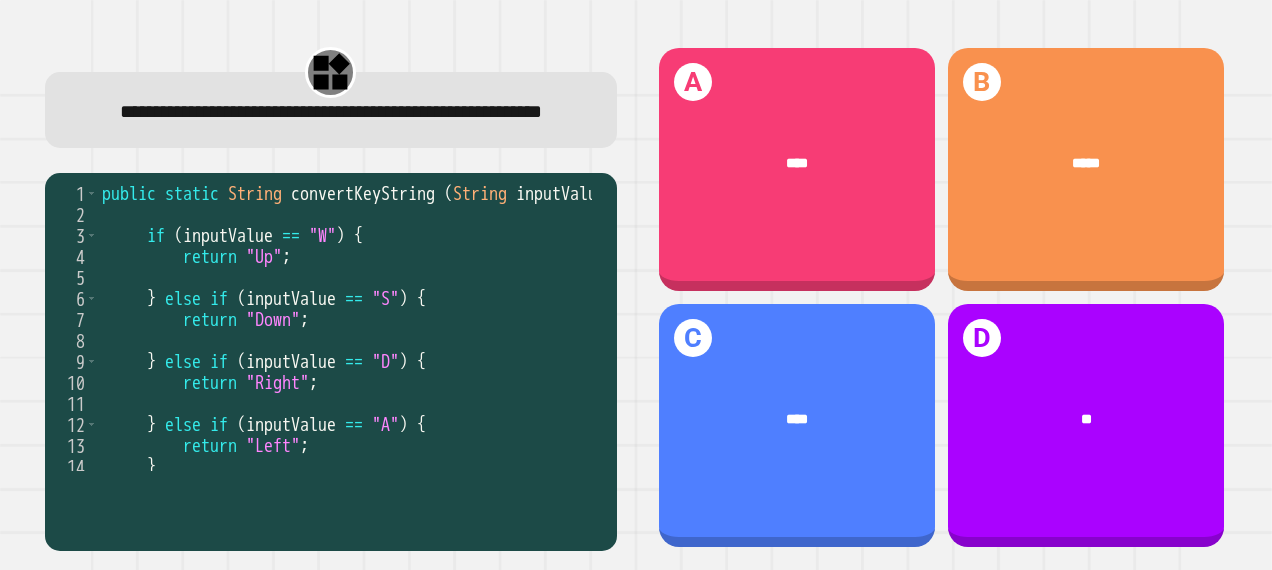 scroll, scrollTop: 0, scrollLeft: 0, axis: both 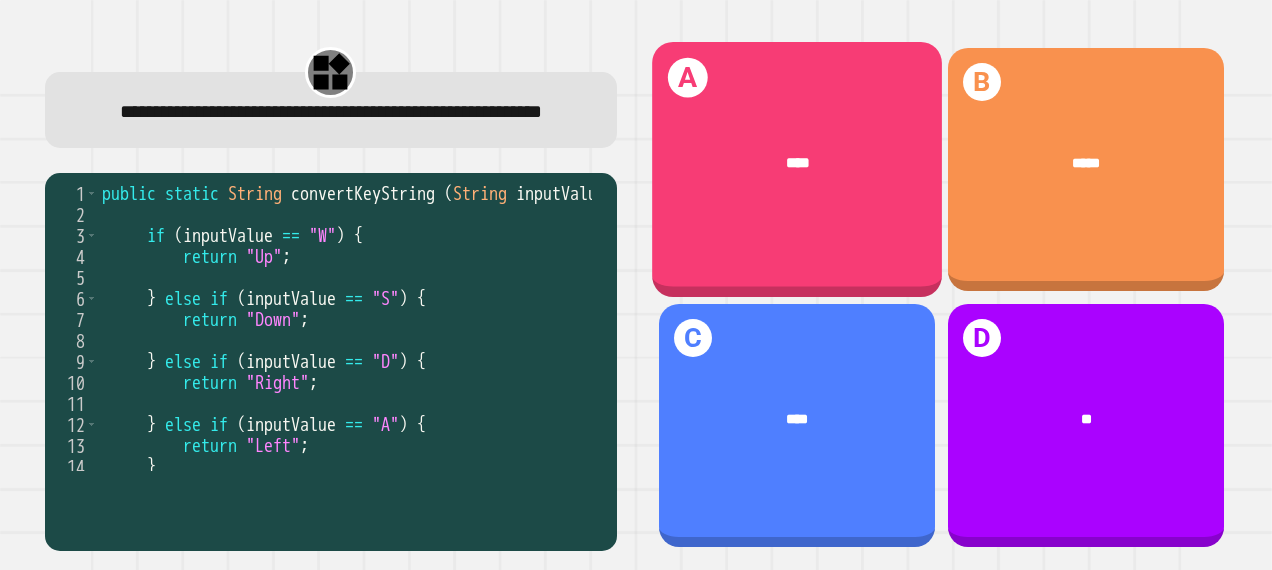 click on "****" at bounding box center [797, 164] 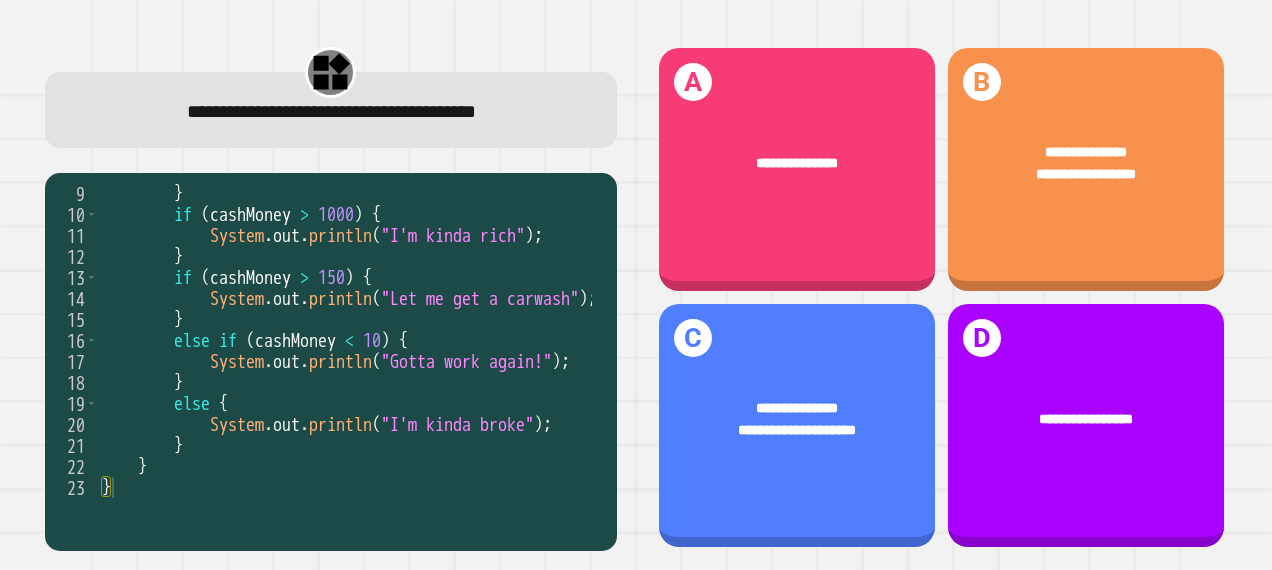 scroll, scrollTop: 168, scrollLeft: 0, axis: vertical 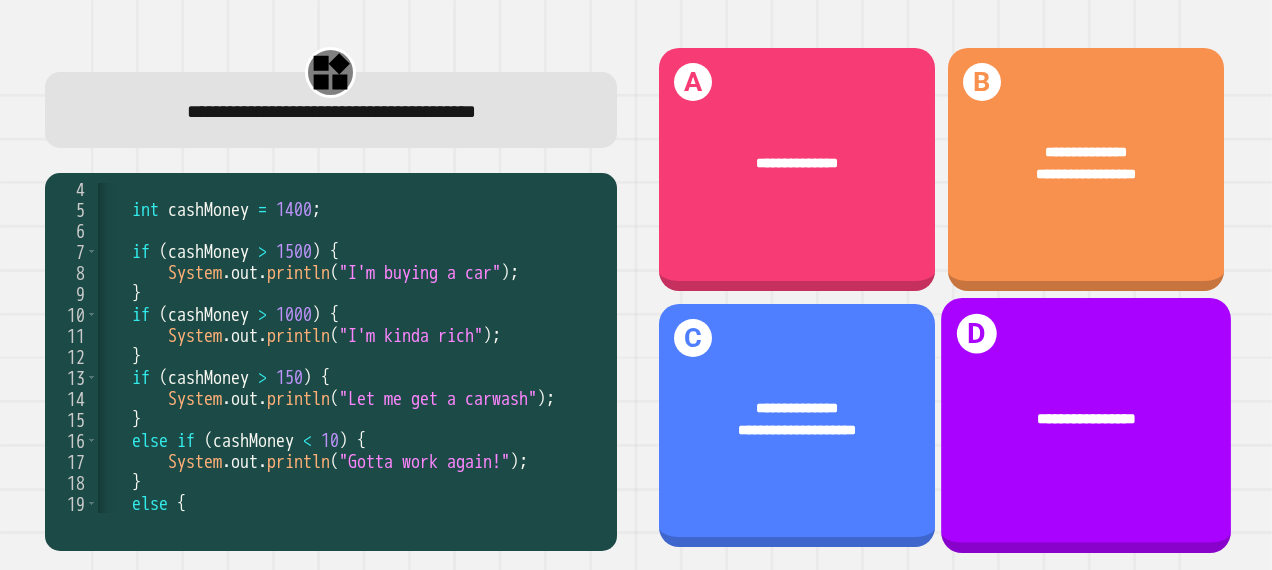 click on "**********" at bounding box center [1086, 420] 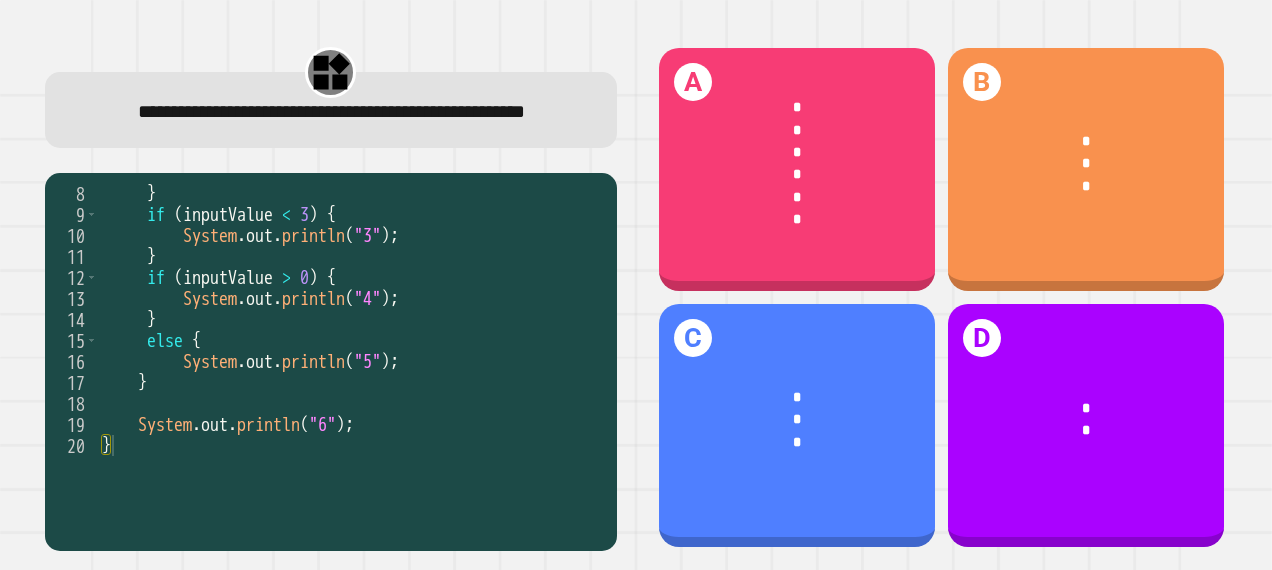 scroll, scrollTop: 146, scrollLeft: 0, axis: vertical 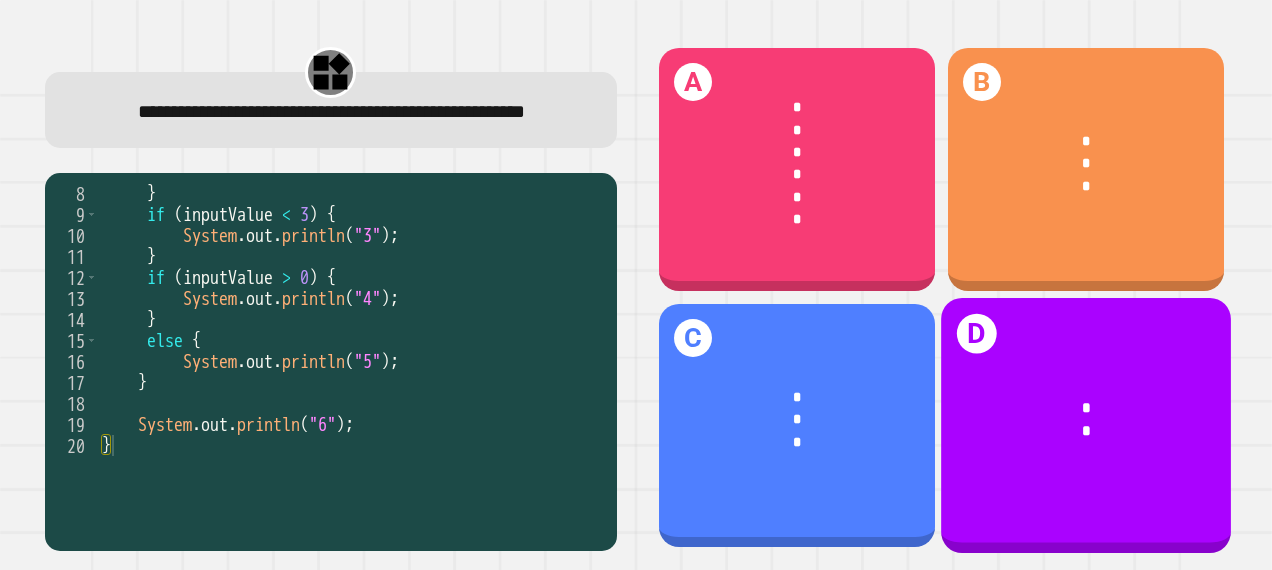 click on "*" at bounding box center (1086, 409) 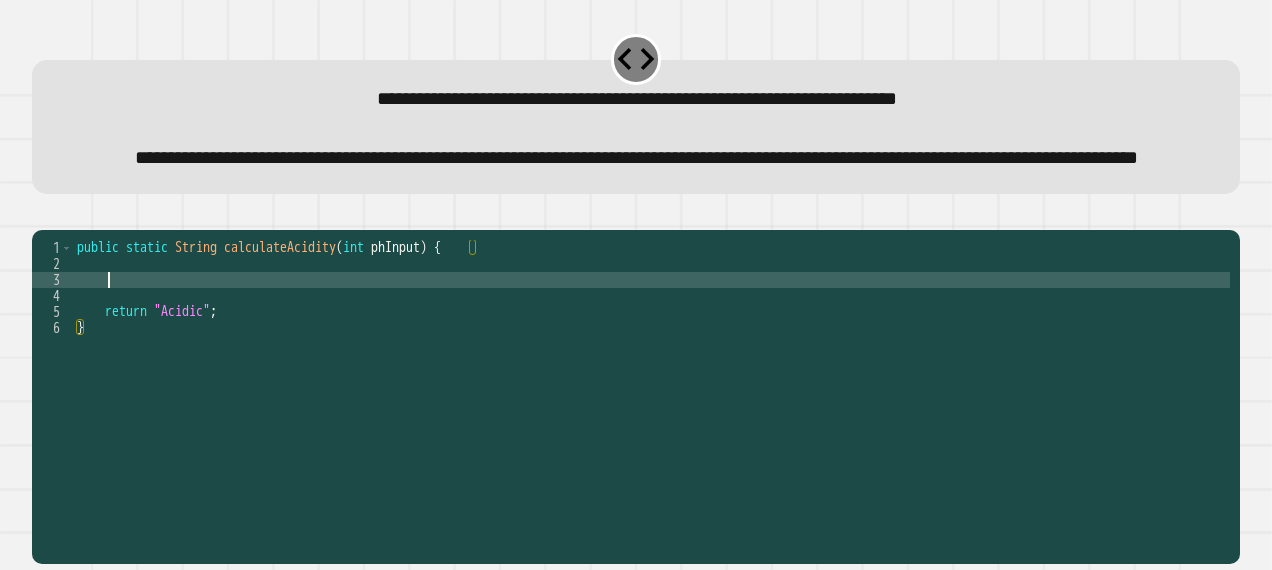 click on "public   static   String   calculateAcidity ( int   phInput )   {              return   "Acidic" ; }" at bounding box center [651, 360] 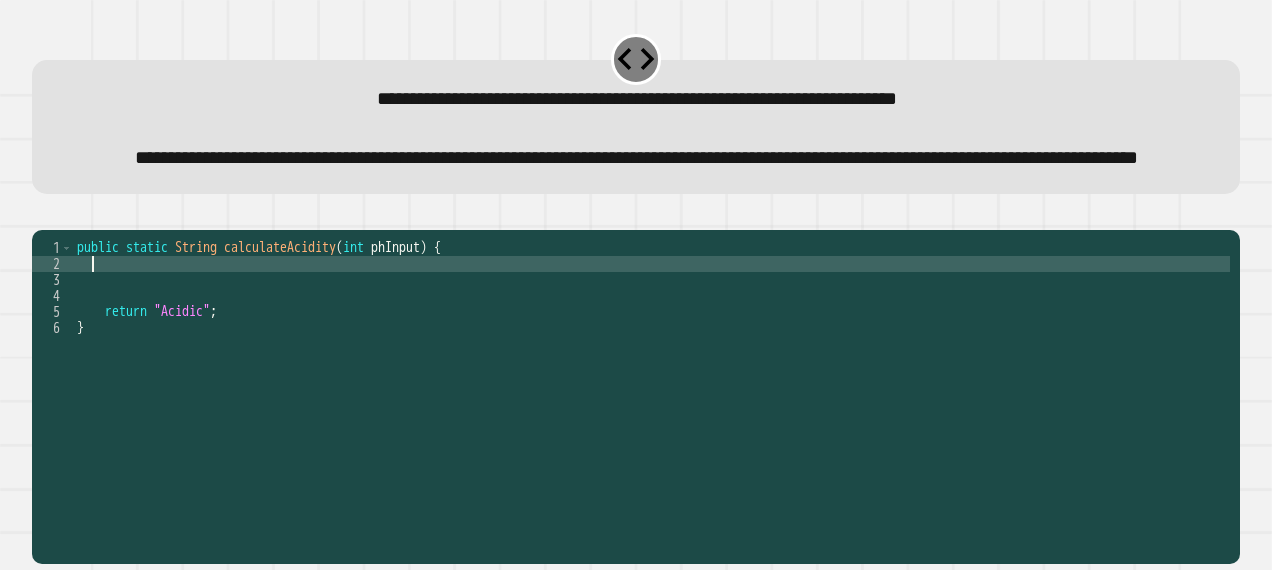 click on "public   static   String   calculateAcidity ( int   phInput )   {              return   "Acidic" ; }" at bounding box center (651, 360) 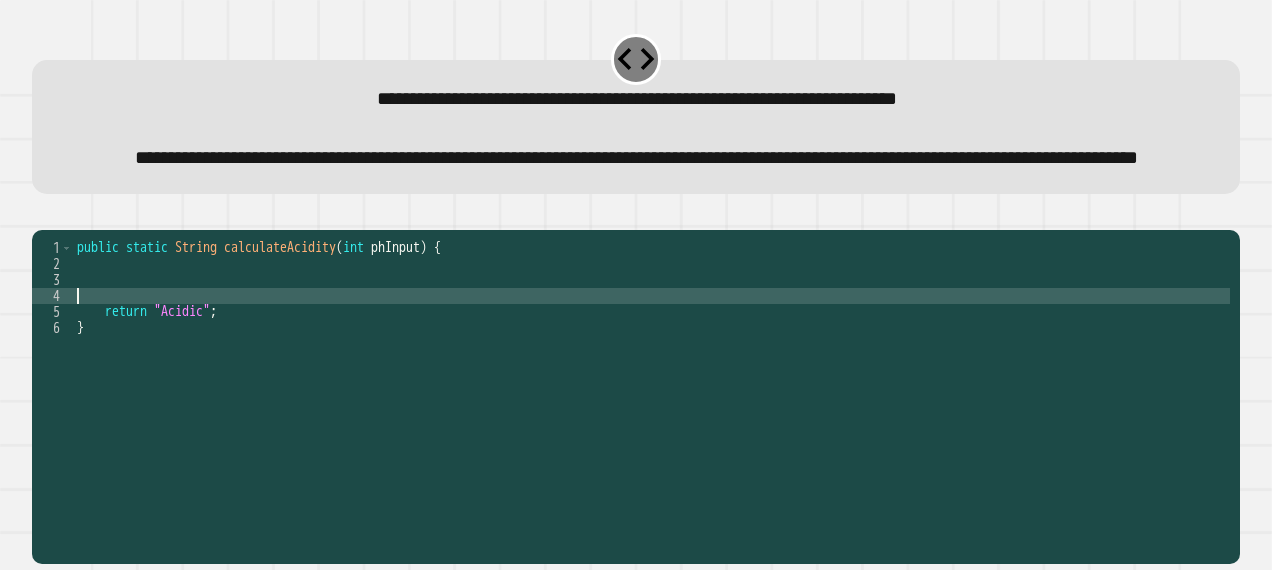click on "public   static   String   calculateAcidity ( int   phInput )   {              return   "Acidic" ; }" at bounding box center [651, 360] 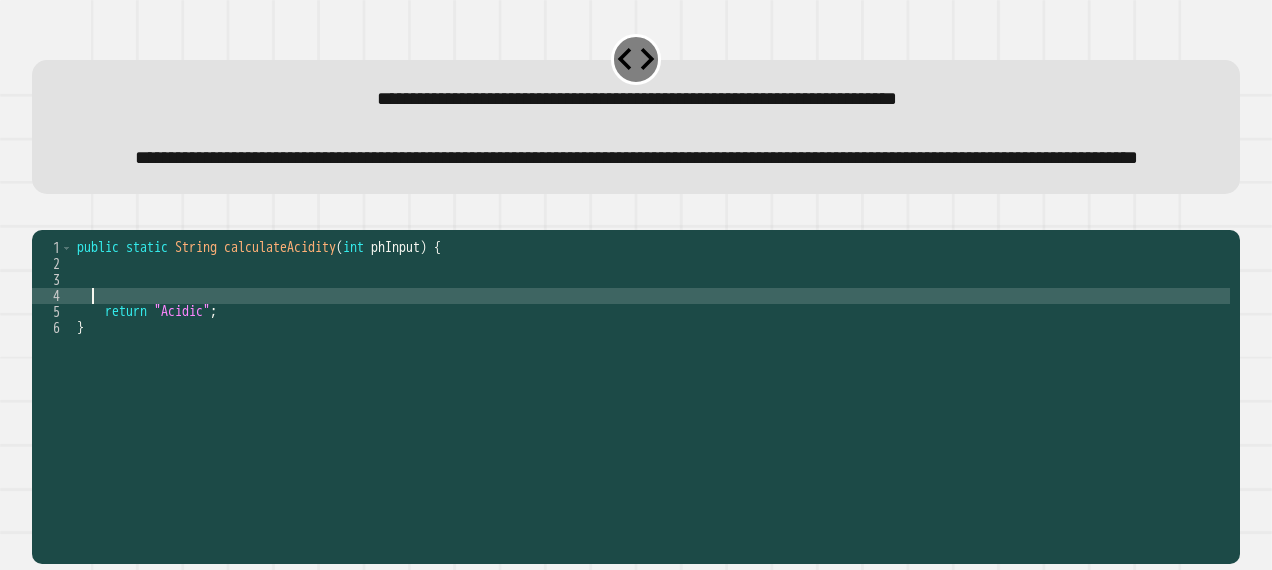 click on "public   static   String   calculateAcidity ( int   phInput )   {                 return   "Acidic" ; }" at bounding box center [651, 360] 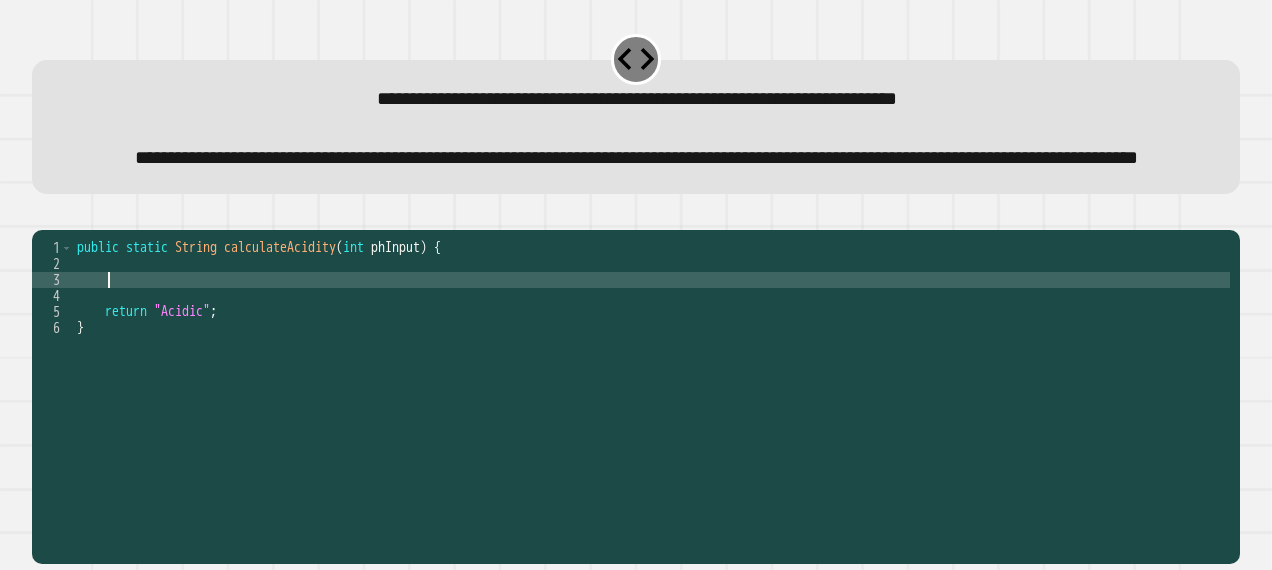 click on "public   static   String   calculateAcidity ( int   phInput )   {                 return   "Acidic" ; }" at bounding box center [651, 360] 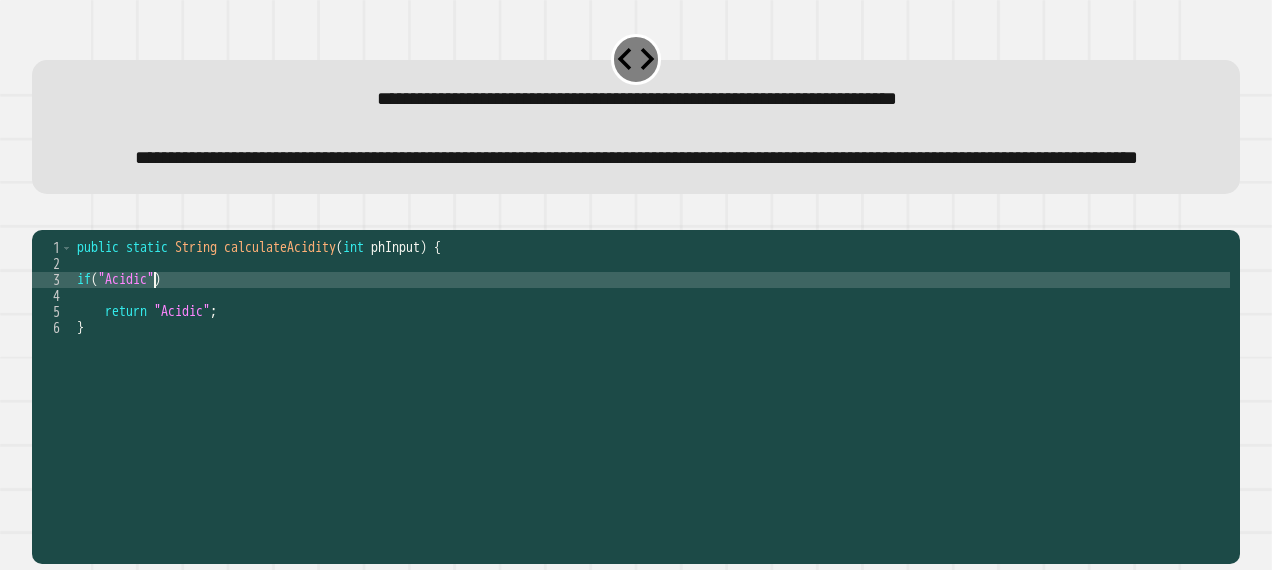 scroll, scrollTop: 0, scrollLeft: 5, axis: horizontal 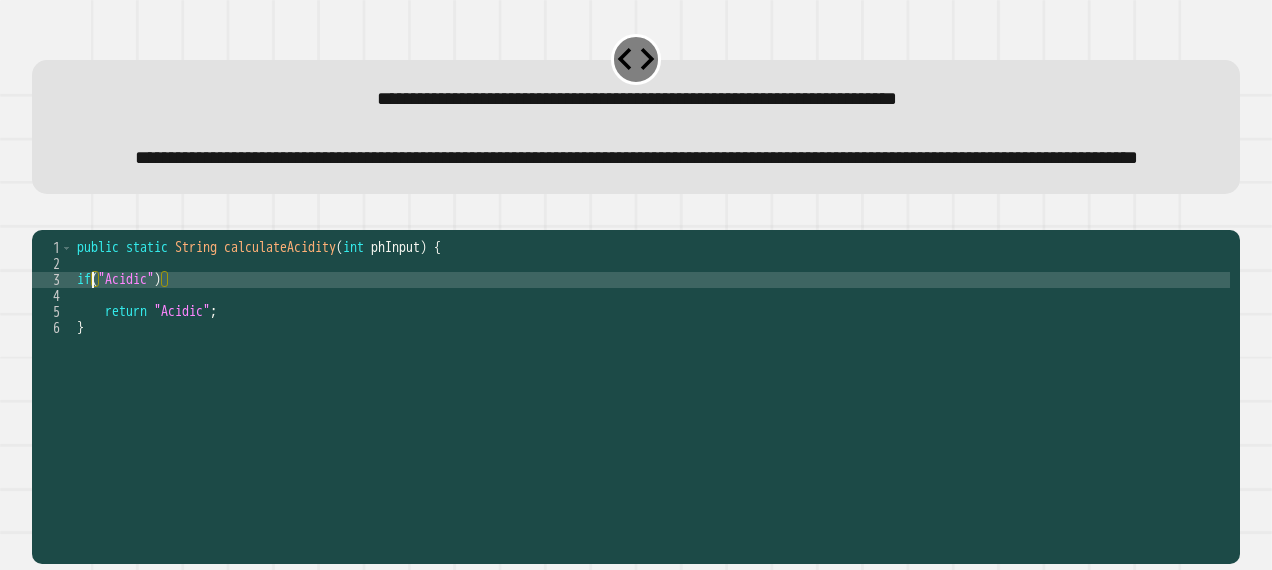 click on "public   static   String   calculateAcidity ( int   phInput )   {    if ( "Acidic" )         return   "Acidic" ; }" at bounding box center [651, 360] 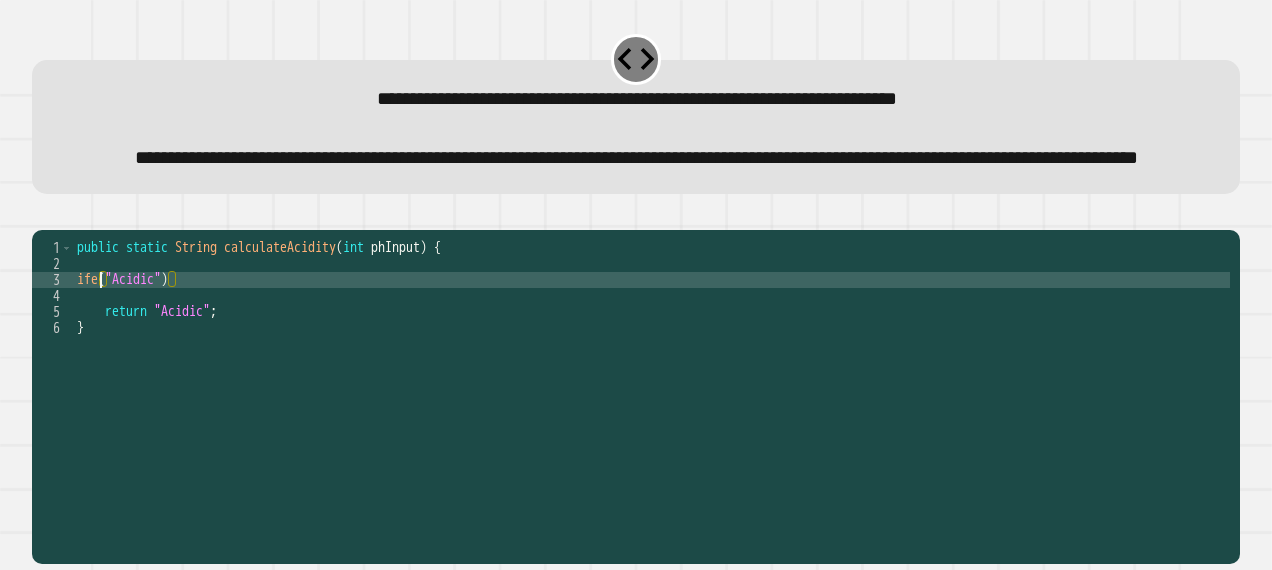 scroll, scrollTop: 0, scrollLeft: 2, axis: horizontal 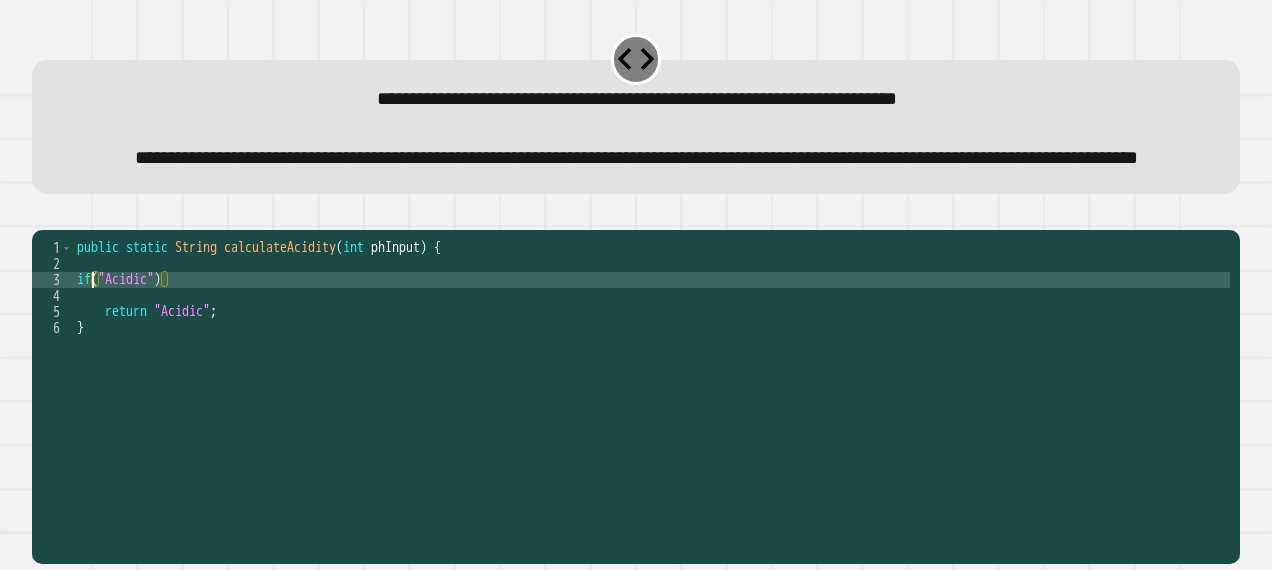 type on "**********" 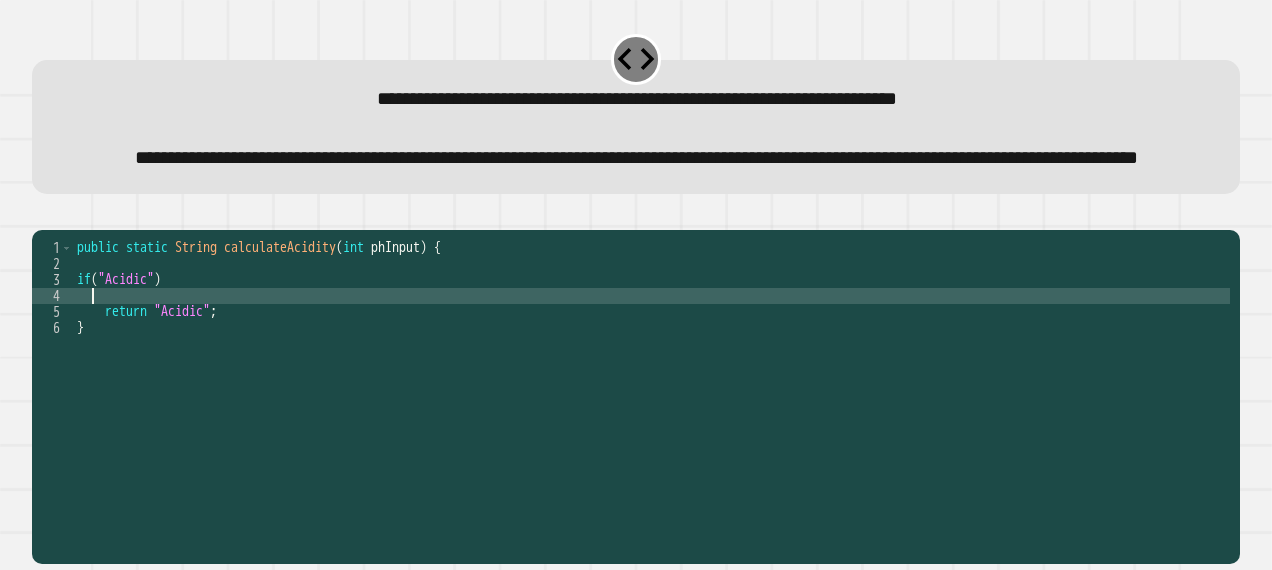 scroll, scrollTop: 0, scrollLeft: 0, axis: both 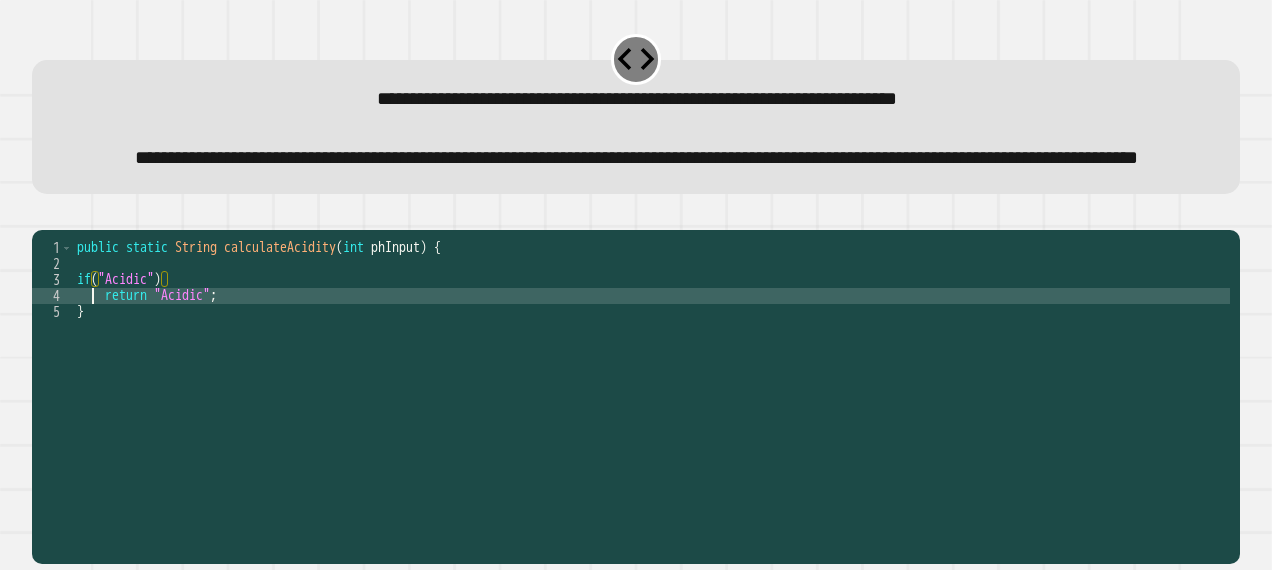 click on "public   static   String   calculateAcidity ( int   phInput )   {    if ( "Acidic" )      return   "Acidic" ; }" at bounding box center [651, 360] 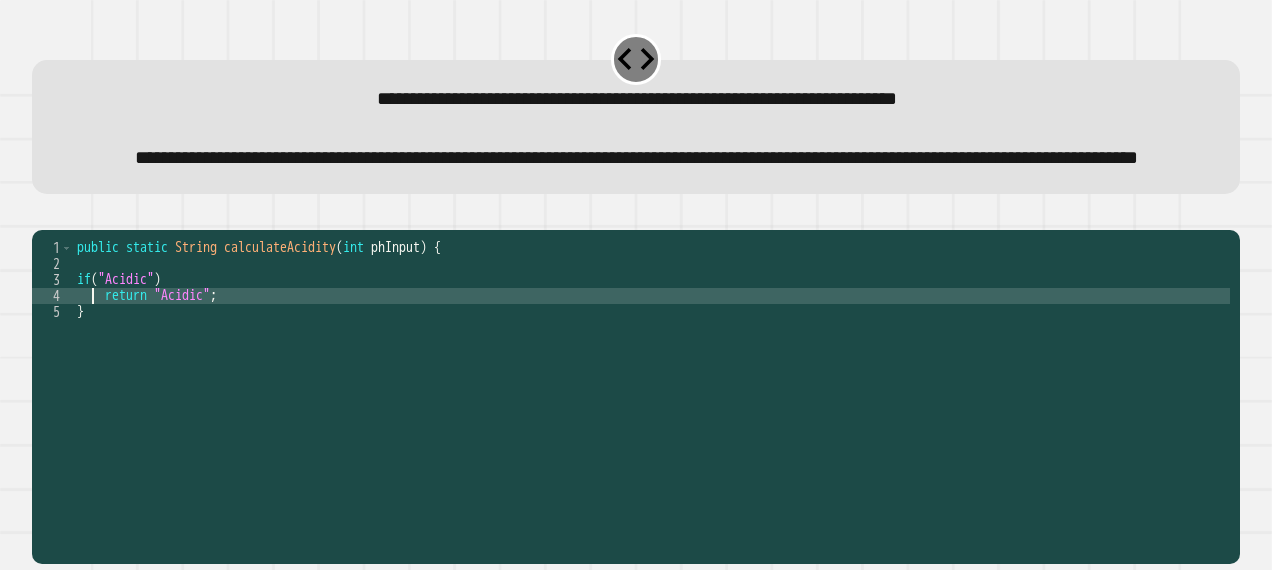 scroll, scrollTop: 0, scrollLeft: 1, axis: horizontal 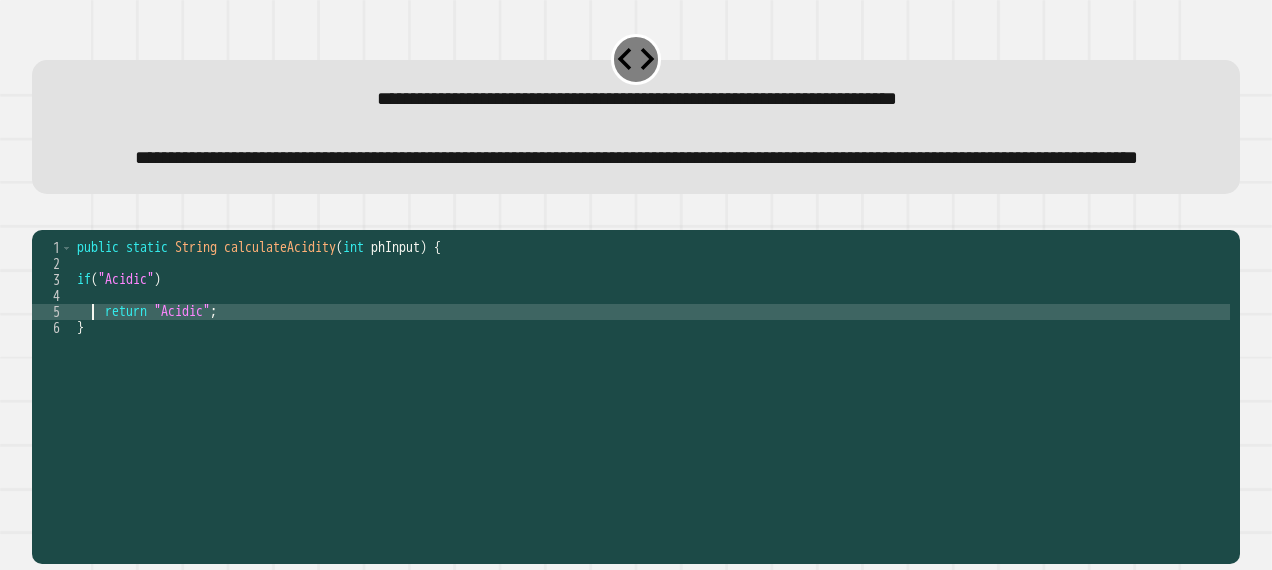 click on "public   static   String   calculateAcidity ( int   phInput )   {    if ( "Acidic" )         return   "Acidic" ; }" at bounding box center (651, 360) 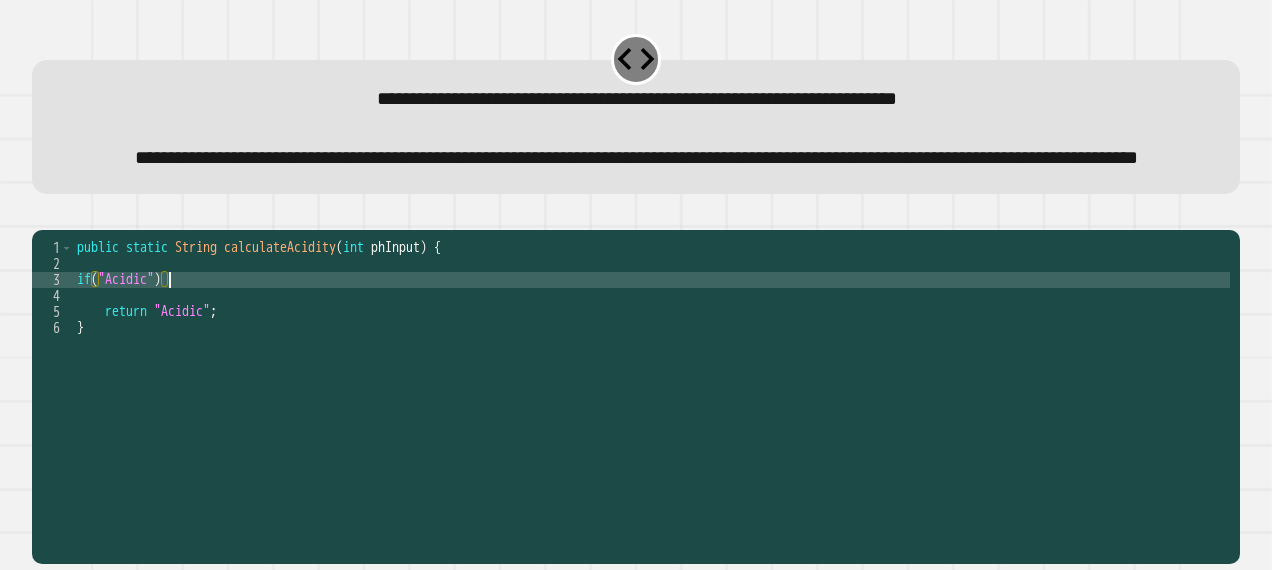 click on "public   static   String   calculateAcidity ( int   phInput )   {    if ( "Acidic" )         return   "Acidic" ; }" at bounding box center (651, 360) 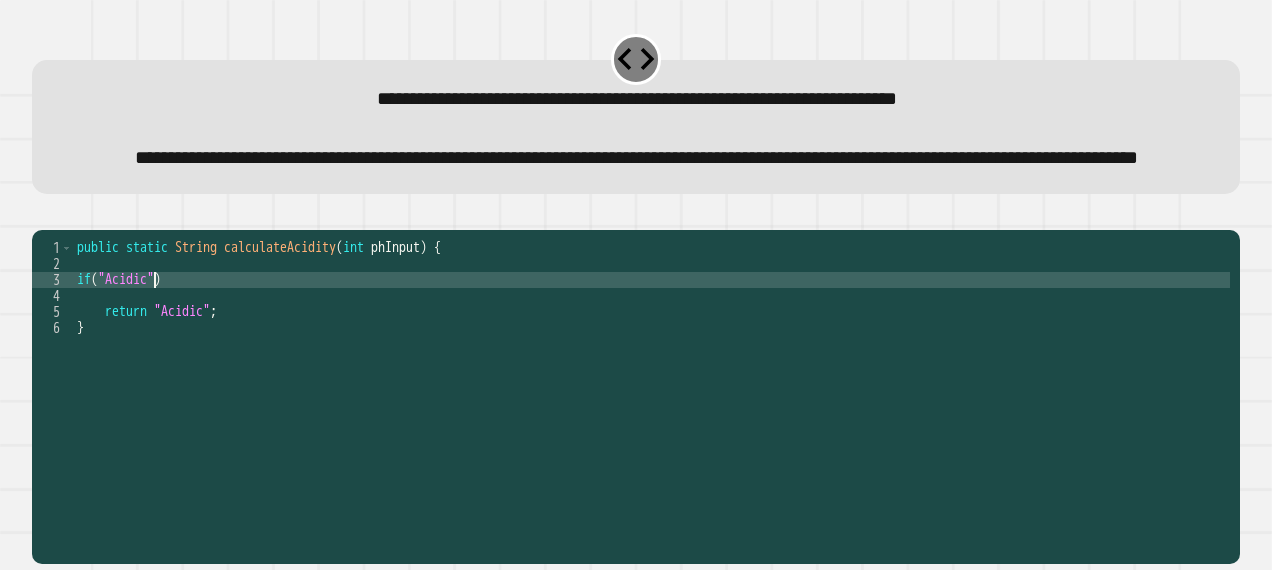 click on "public   static   String   calculateAcidity ( int   phInput )   {    if ( "Acidic" )         return   "Acidic" ; }" at bounding box center [651, 360] 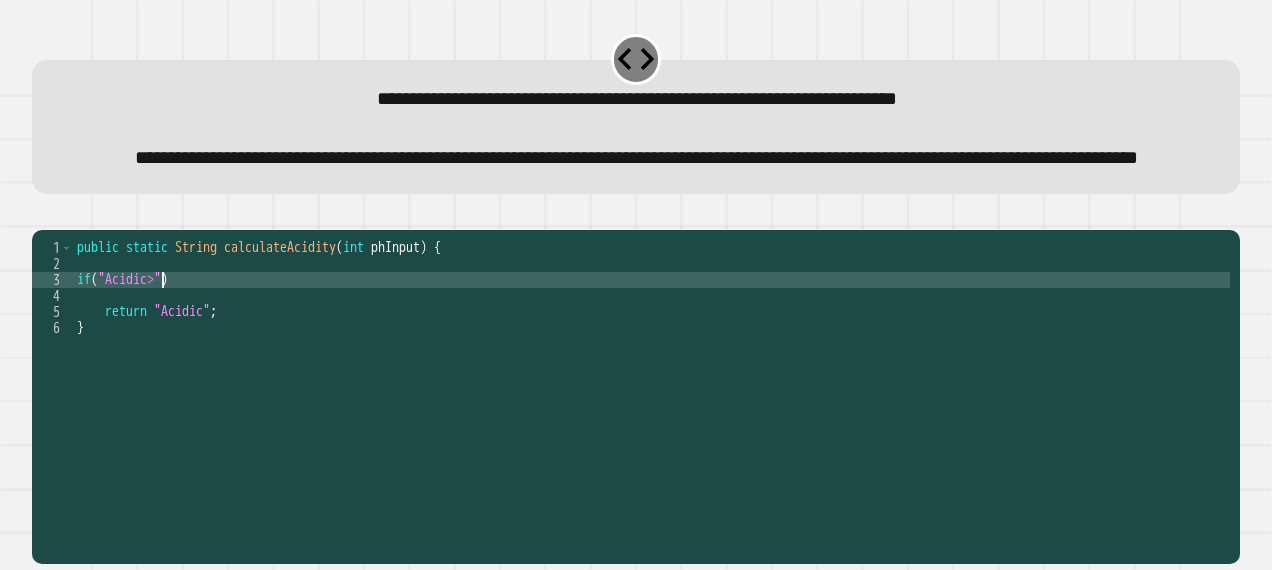 scroll, scrollTop: 0, scrollLeft: 6, axis: horizontal 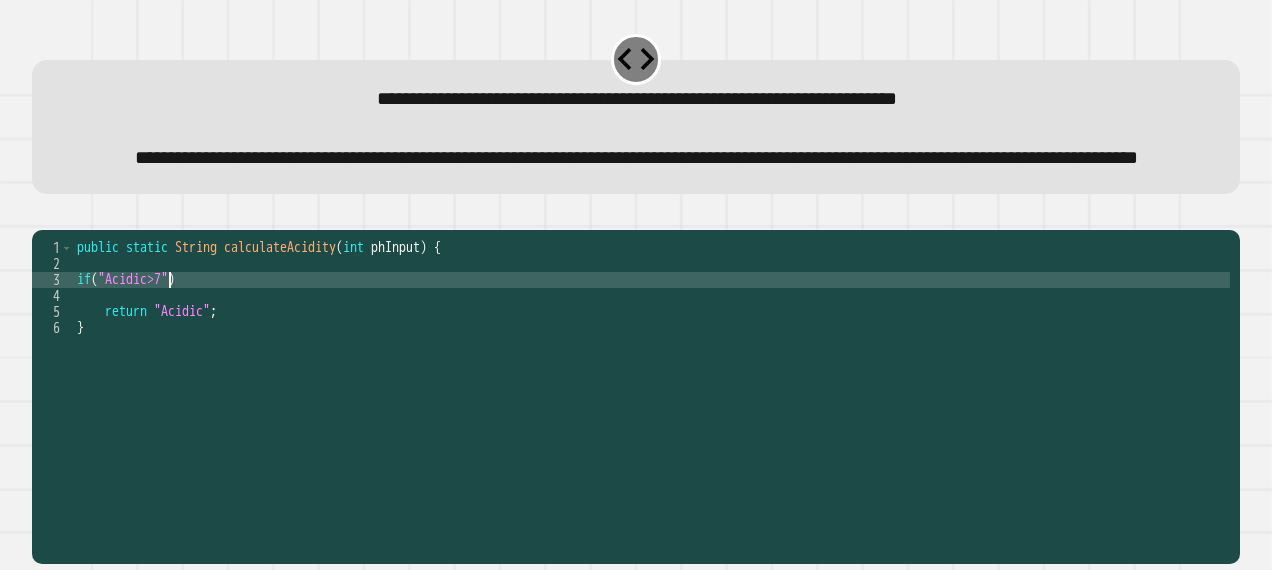 click on "public   static   String   calculateAcidity ( int   phInput )   {    if ( "Acidic>7" )         return   "Acidic" ; }" at bounding box center (651, 360) 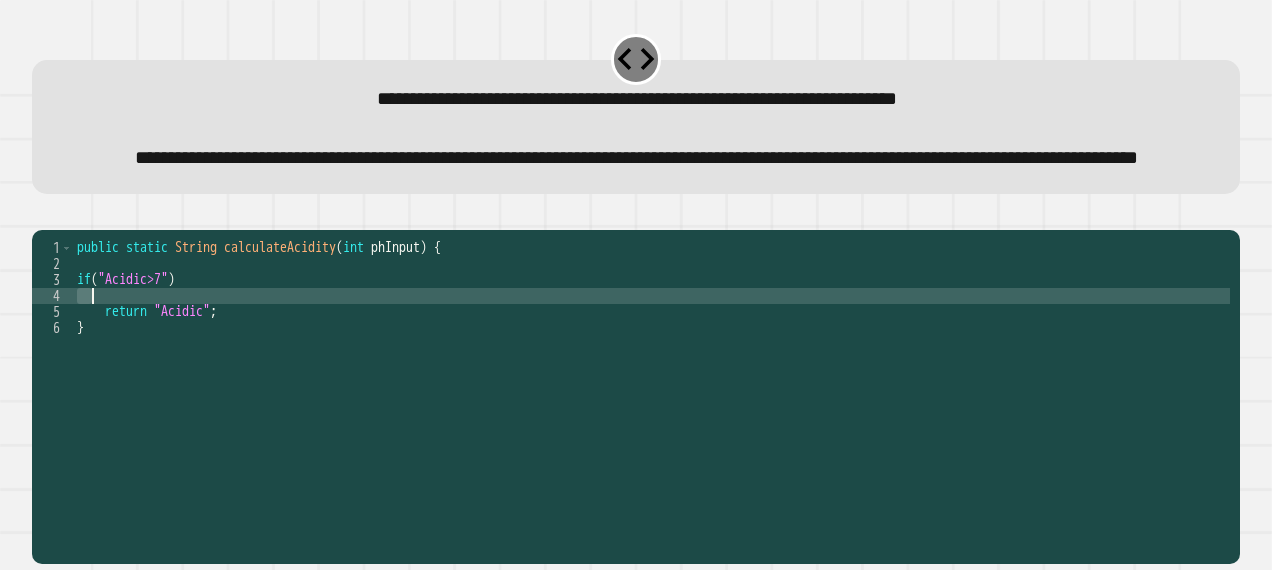 scroll, scrollTop: 0, scrollLeft: 0, axis: both 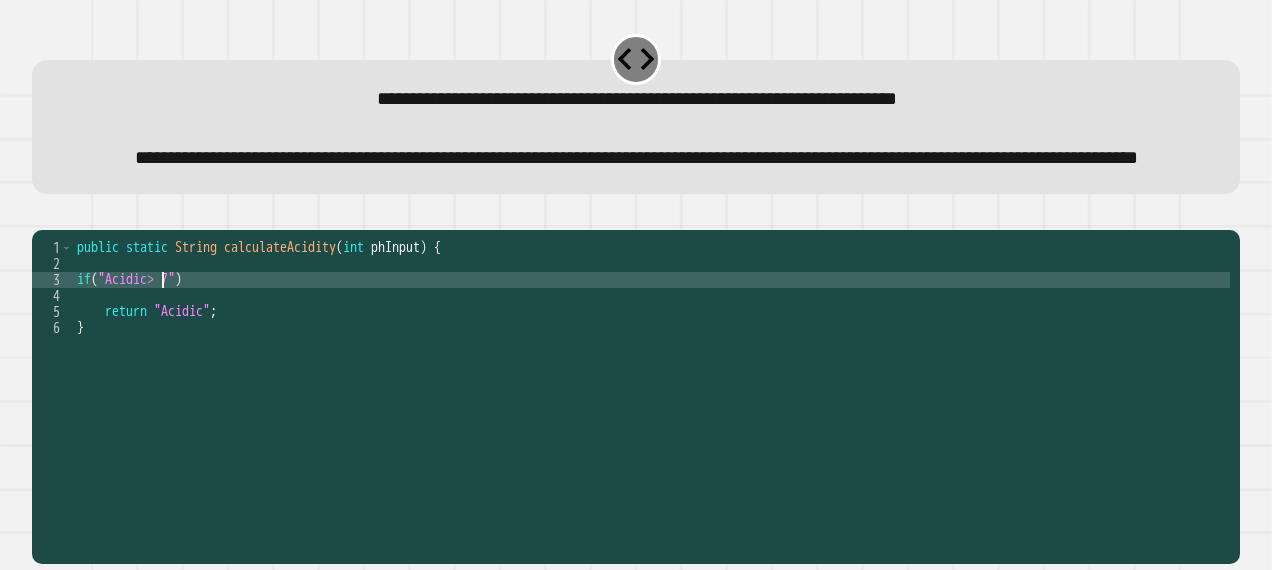 click on "public   static   String   calculateAcidity ( int   phInput )   {    if ( "Acidic> 7" )         return   "Acidic" ; }" at bounding box center [651, 360] 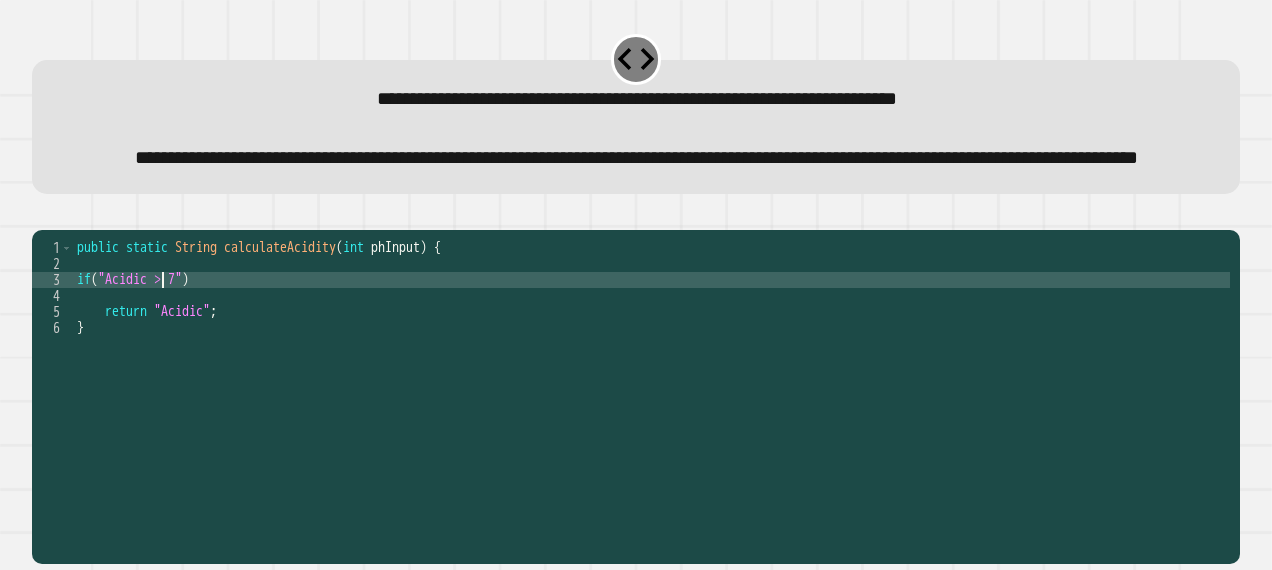 type on "**********" 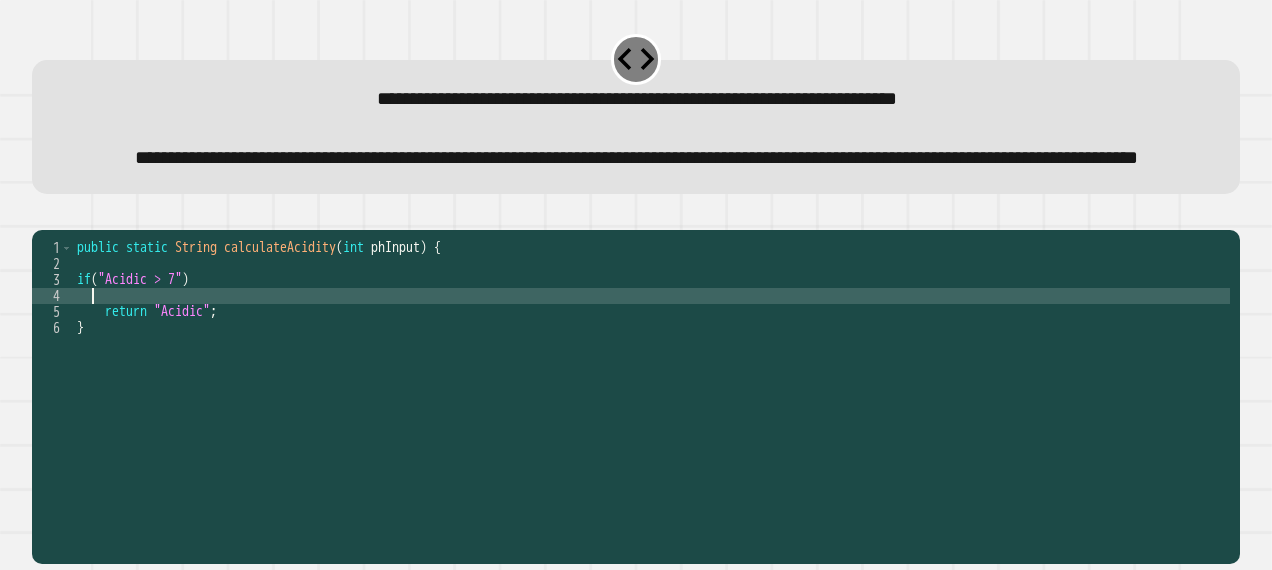 click on "public   static   String   calculateAcidity ( int   phInput )   {    if ( "Acidic > 7" )         return   "Acidic" ; }" at bounding box center (651, 360) 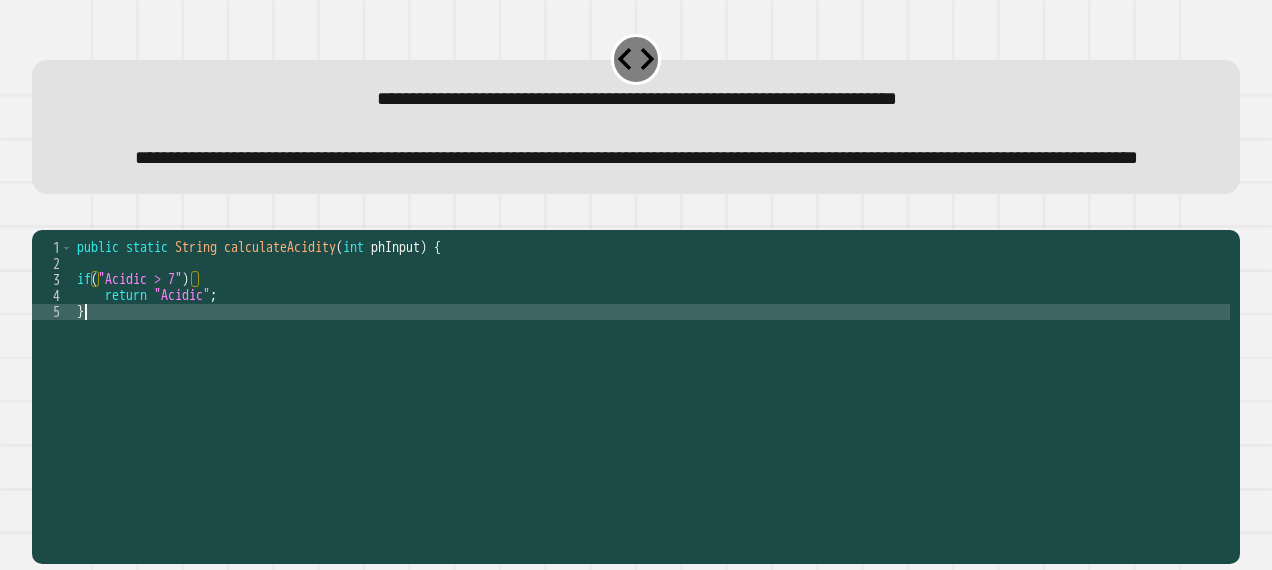click on "public   static   String   calculateAcidity ( int   phInput )   {    if ( "Acidic > 7" )      return   "Acidic" ; }" at bounding box center [651, 360] 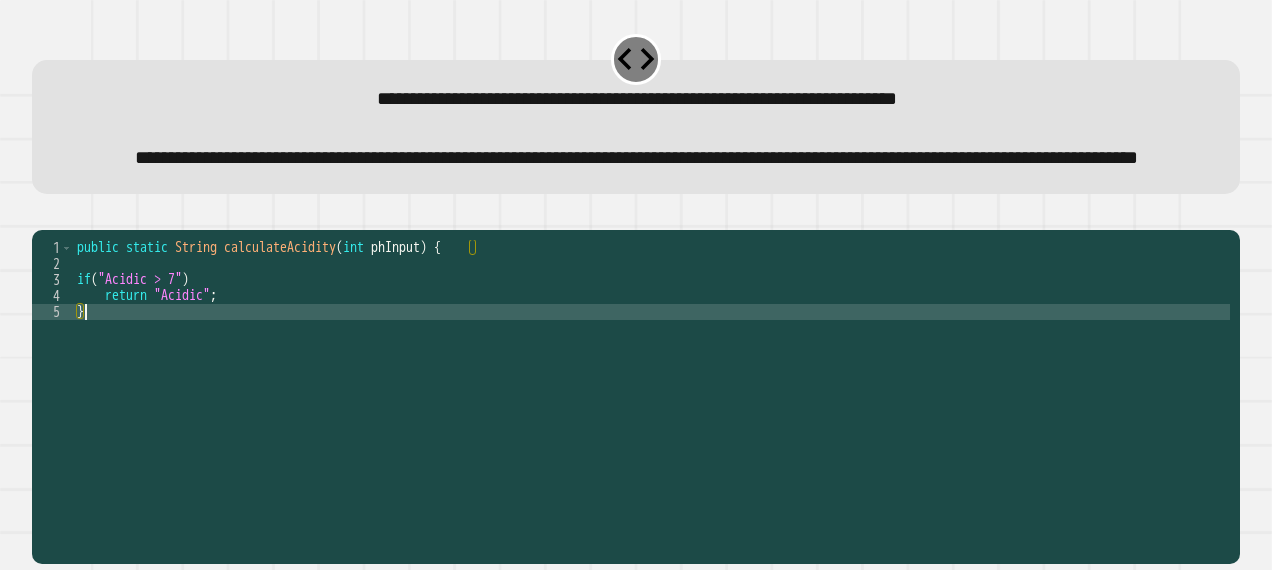 type on "*" 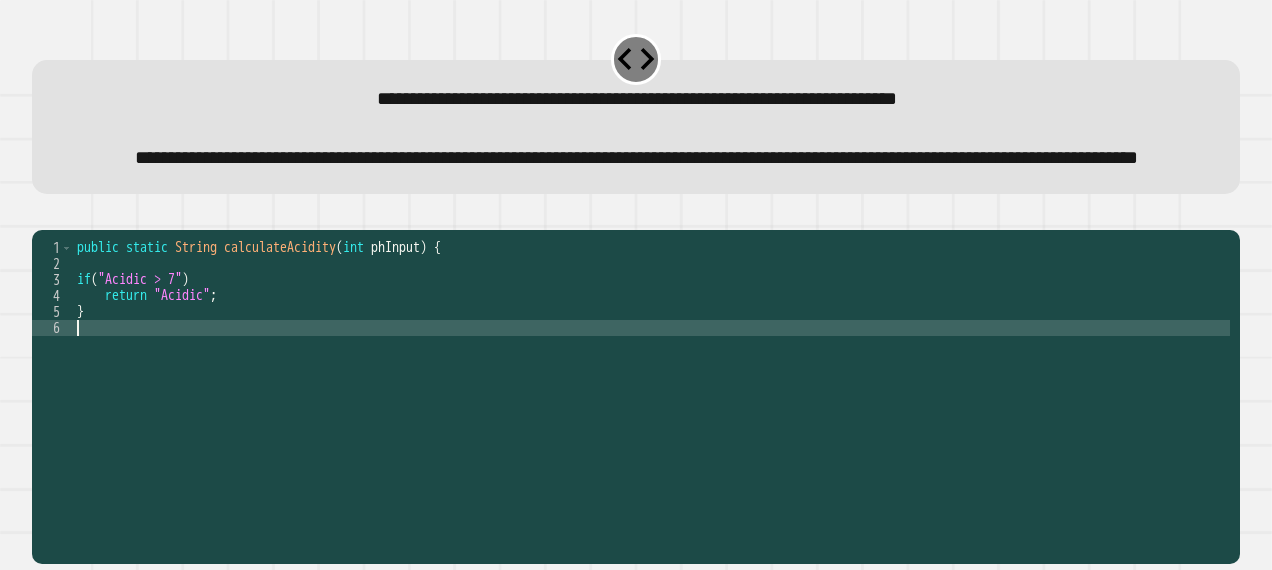 click on "public   static   String   calculateAcidity ( int   phInput )   {    if ( "Acidic > 7" )      return   "Acidic" ; }" at bounding box center [651, 360] 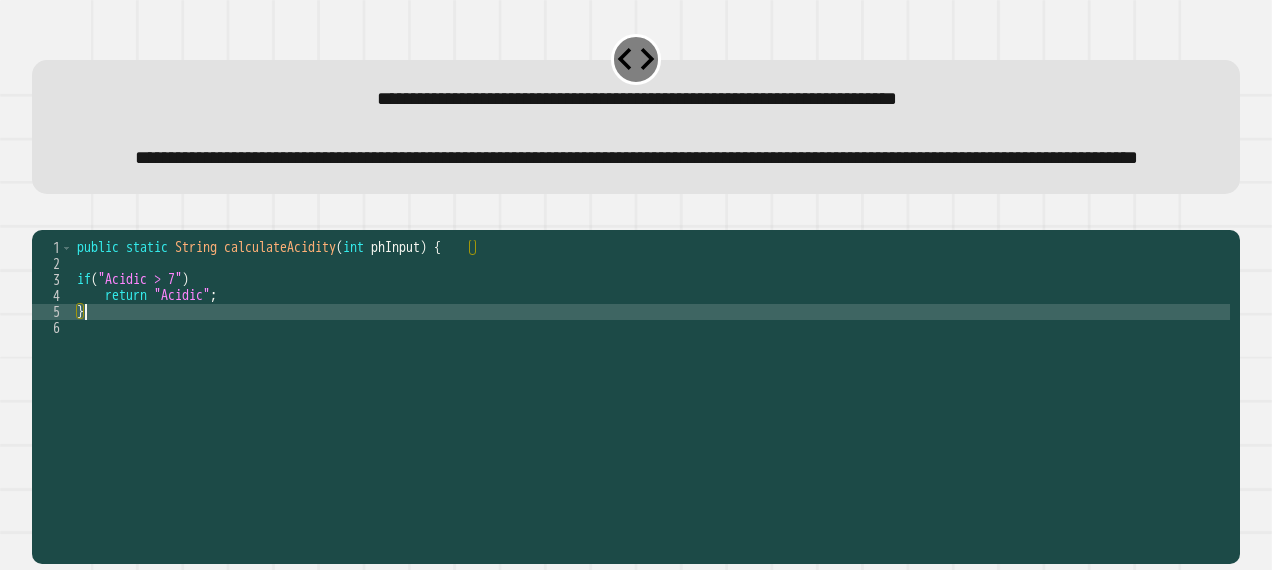 click on "5" at bounding box center [52, 312] 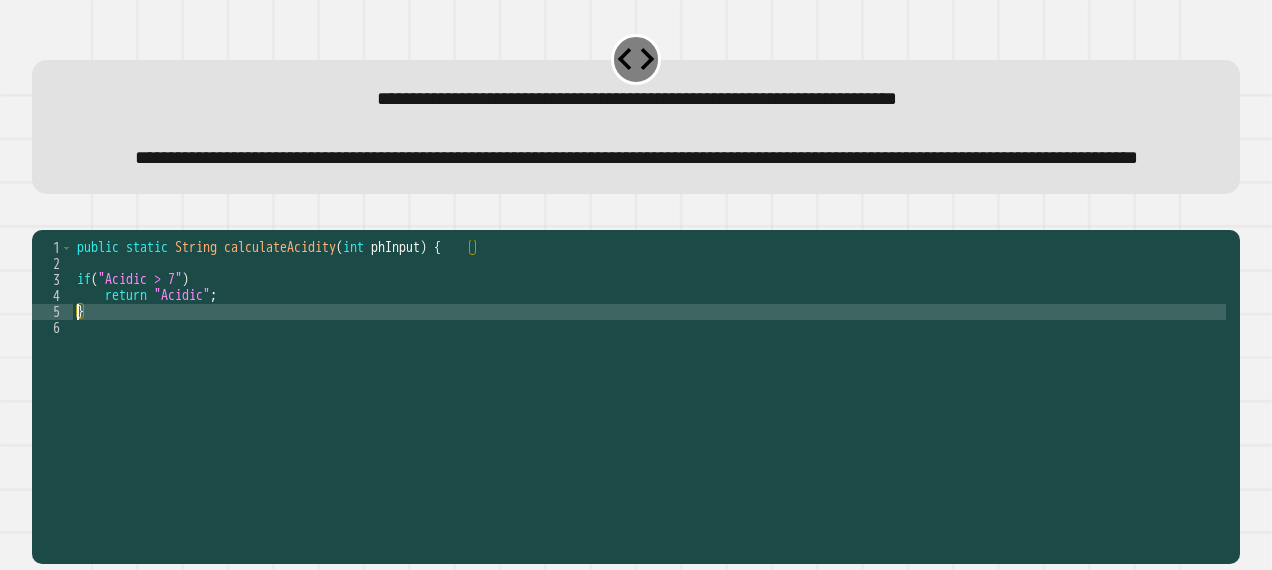 type on "*" 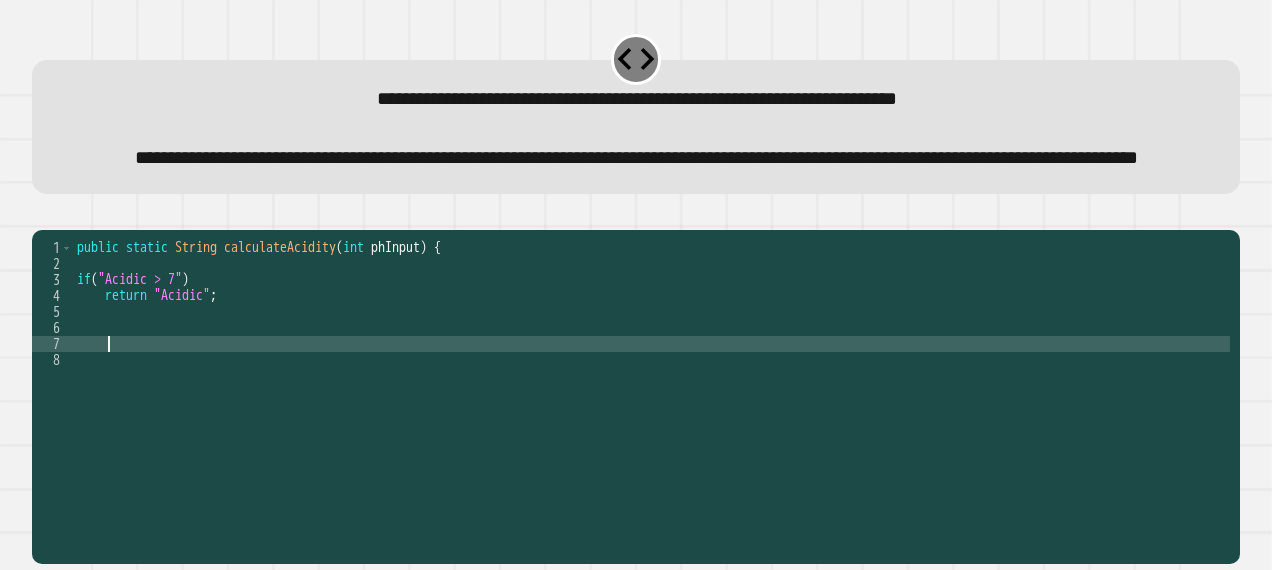 scroll, scrollTop: 0, scrollLeft: 1, axis: horizontal 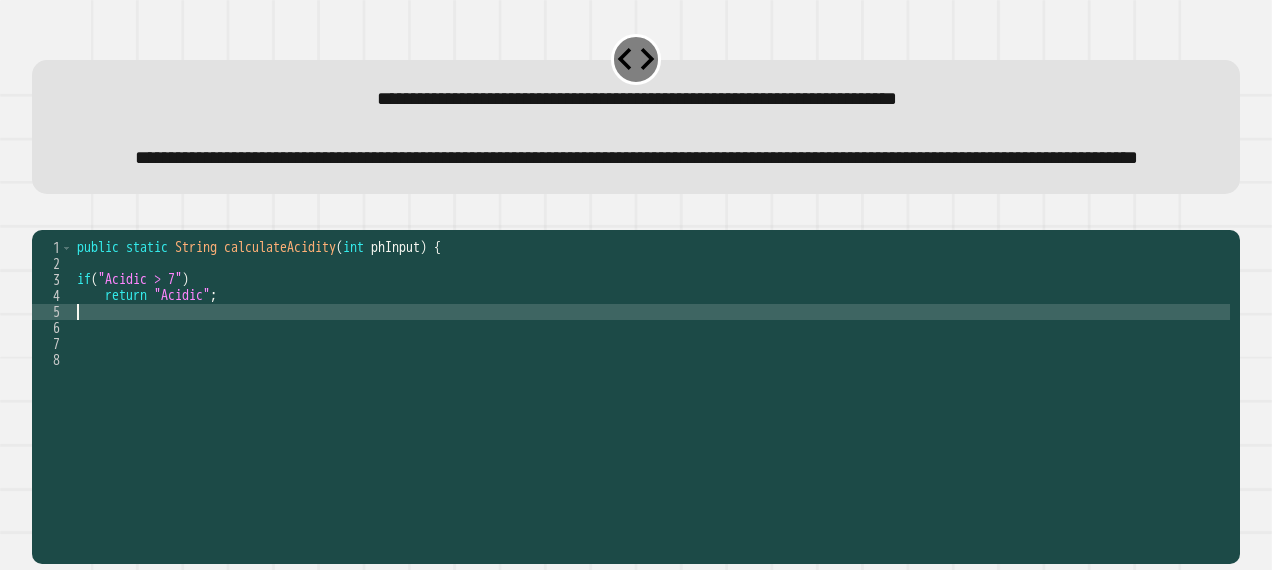 click on "public   static   String   calculateAcidity ( int   phInput )   {    if ( "Acidic > 7" )      return   "Acidic" ;" at bounding box center (651, 360) 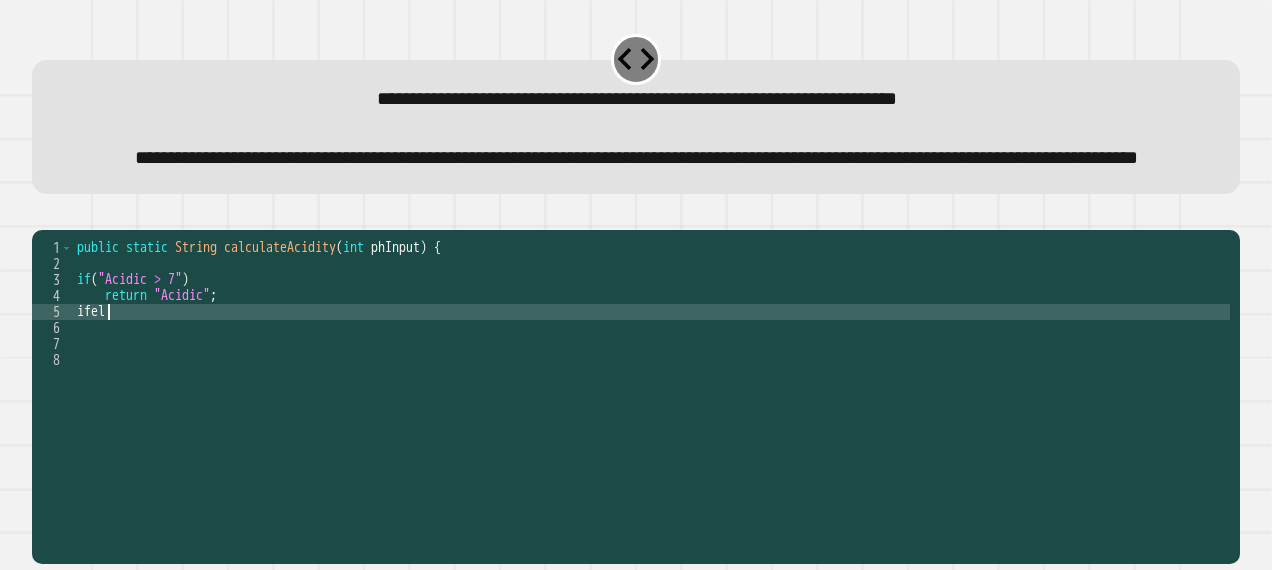 scroll, scrollTop: 0, scrollLeft: 2, axis: horizontal 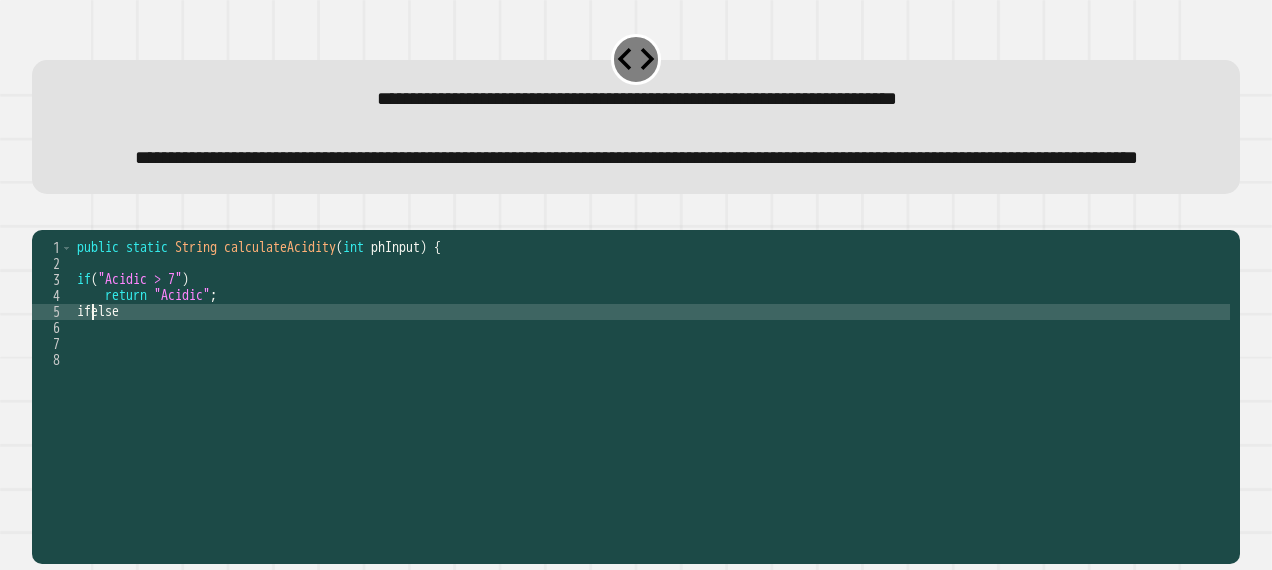 click on "public   static   String   calculateAcidity ( int   phInput )   {    if ( "Acidic > 7" )      return   "Acidic" ; ifelse" at bounding box center (651, 360) 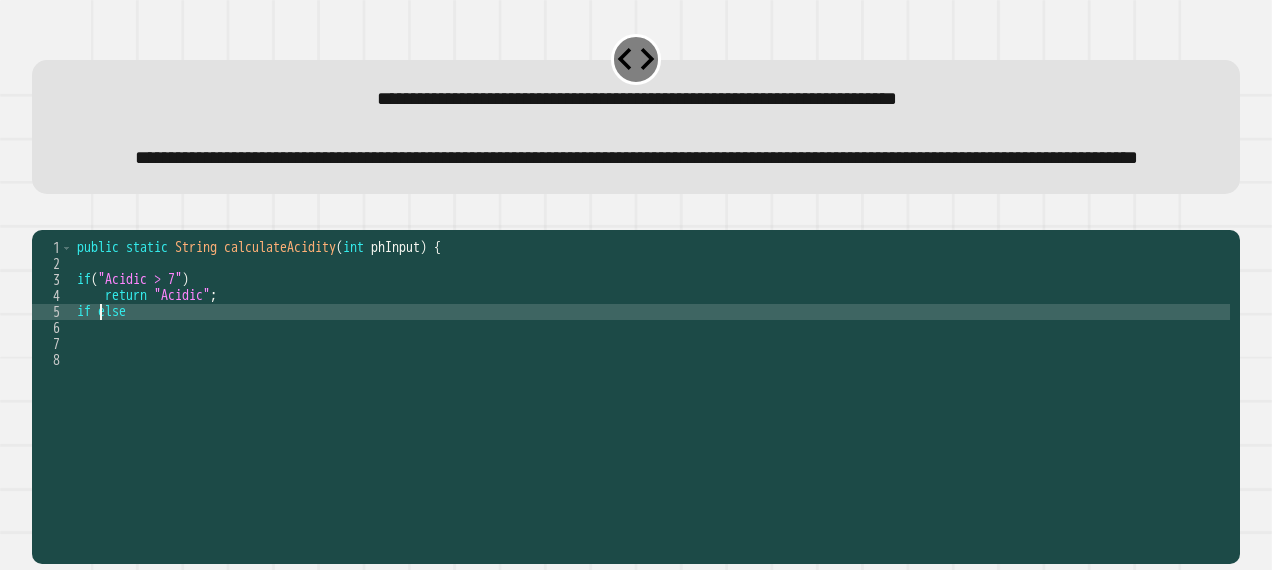 click on "public   static   String   calculateAcidity ( int   phInput )   {    if ( "Acidic > 7" )      return   "Acidic" ; if   else" at bounding box center (651, 360) 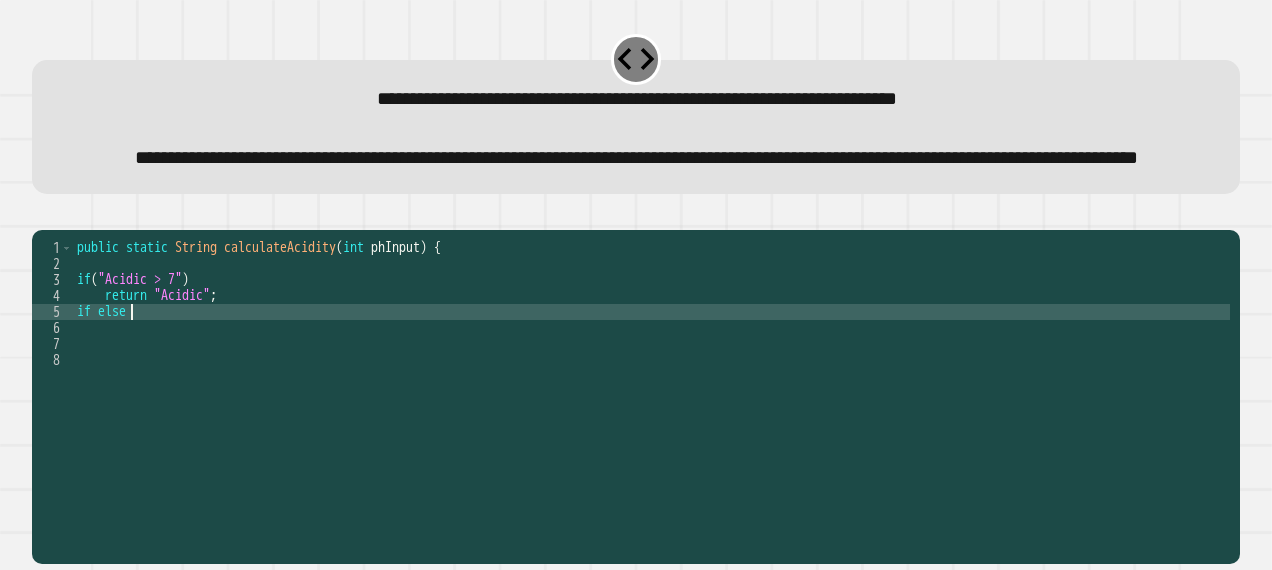 type on "********" 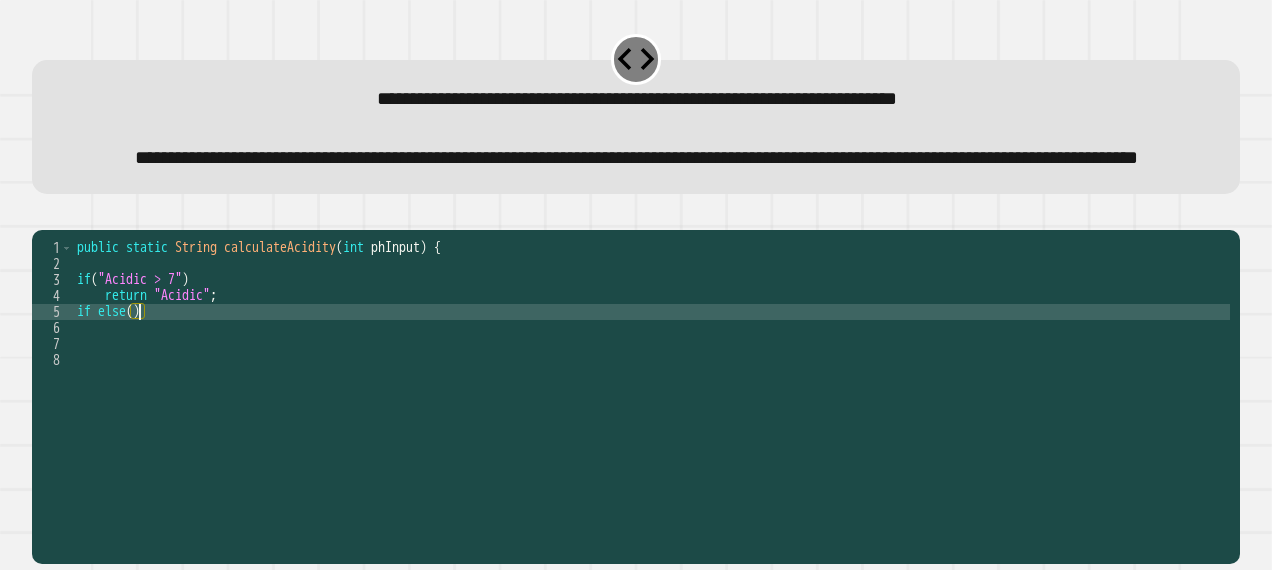 scroll, scrollTop: 0, scrollLeft: 3, axis: horizontal 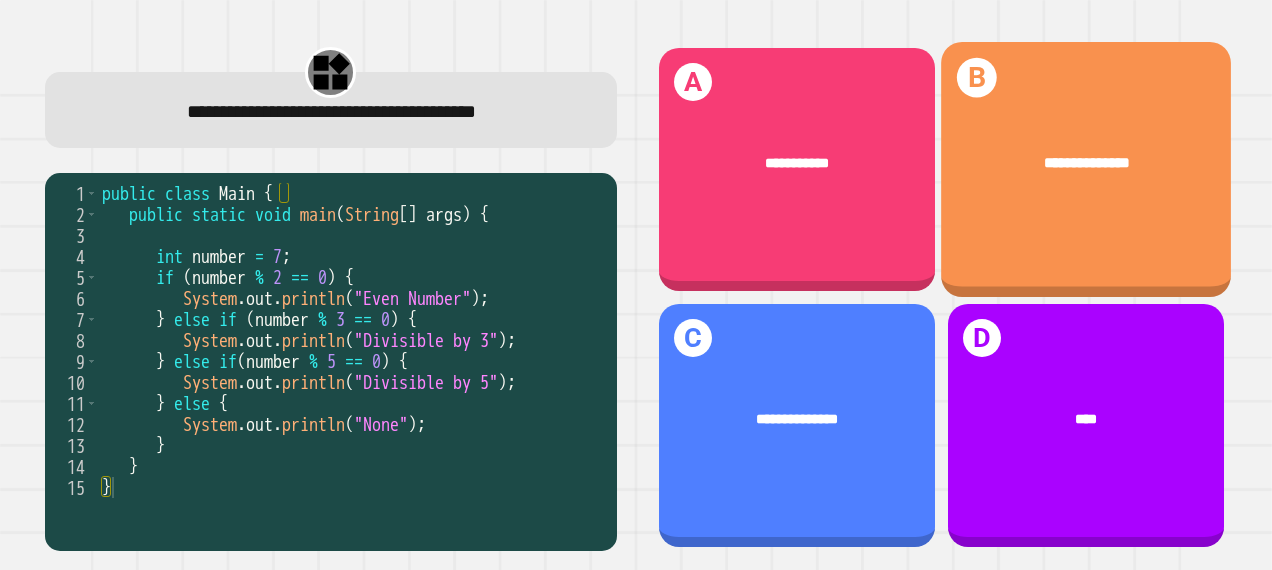 click on "**********" at bounding box center [1086, 165] 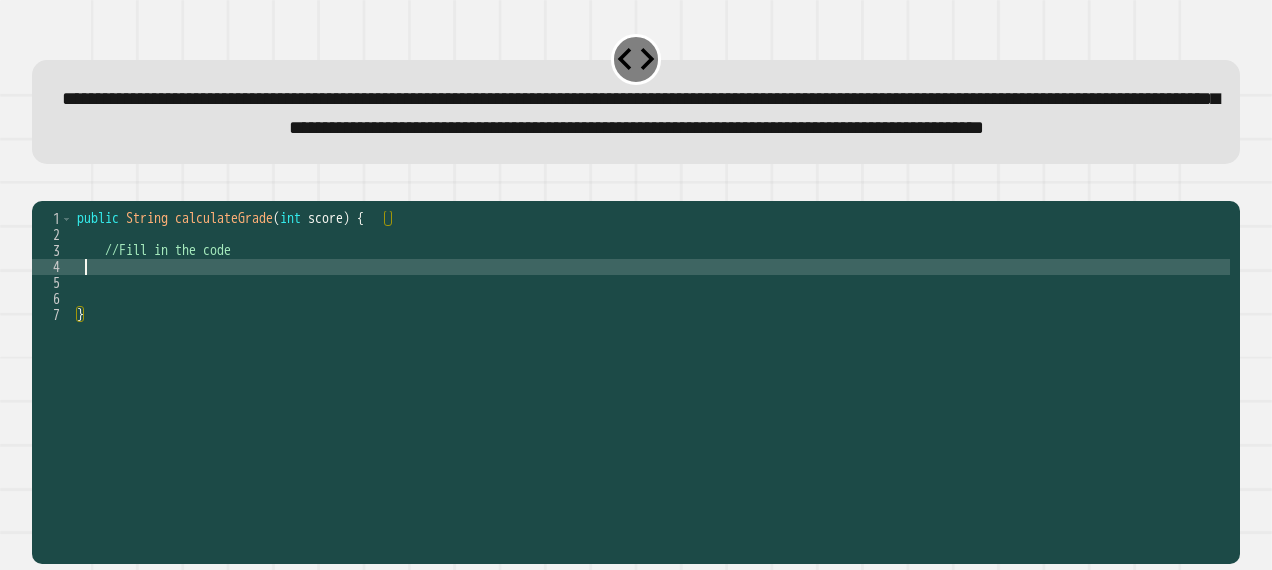 click on "public   String   calculateGrade ( int   score )   {      //Fill in the code                }" at bounding box center [651, 347] 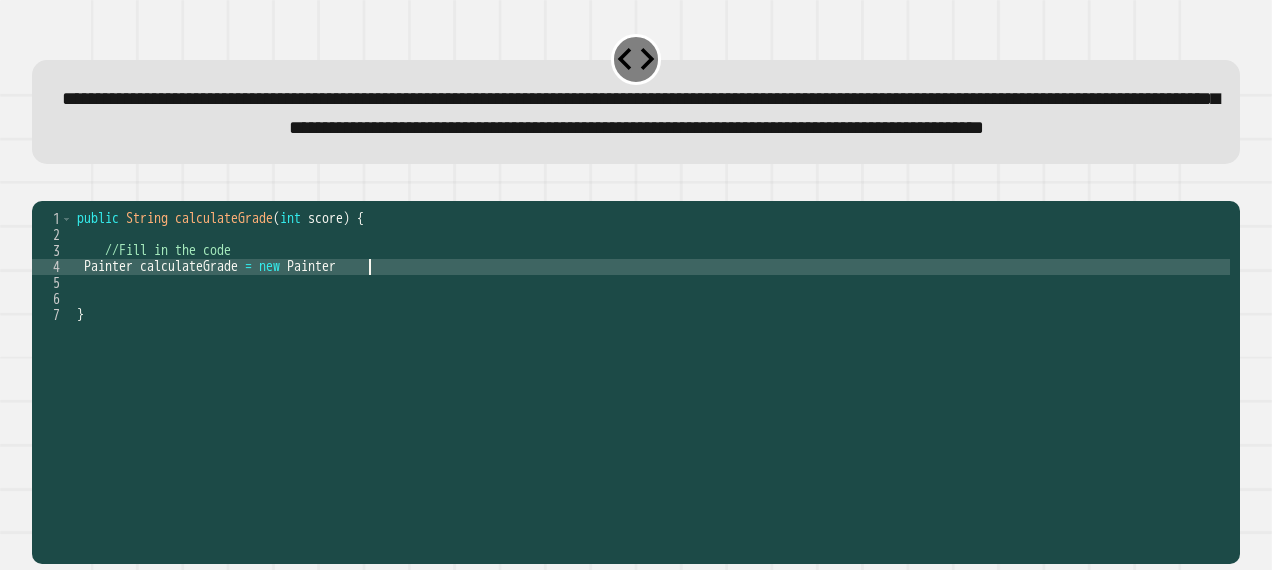 scroll, scrollTop: 0, scrollLeft: 21, axis: horizontal 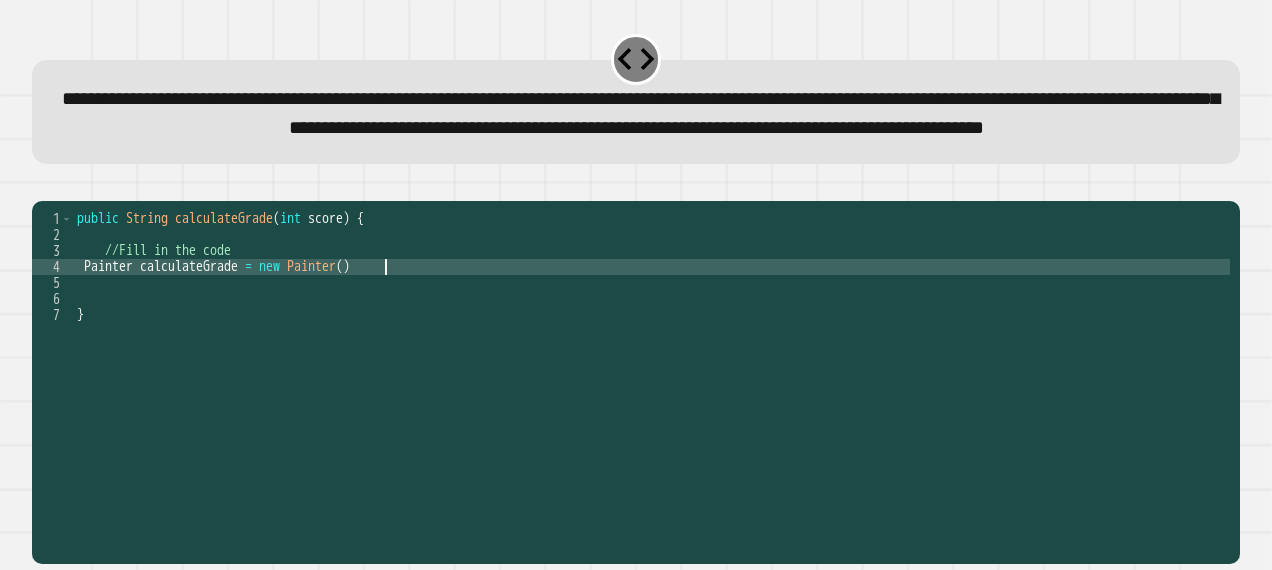 click on "public   String   calculateGrade ( int   score )   {      //Fill in the code   Painter   calculateGrade   =   new   Painter ( )               }" at bounding box center (651, 347) 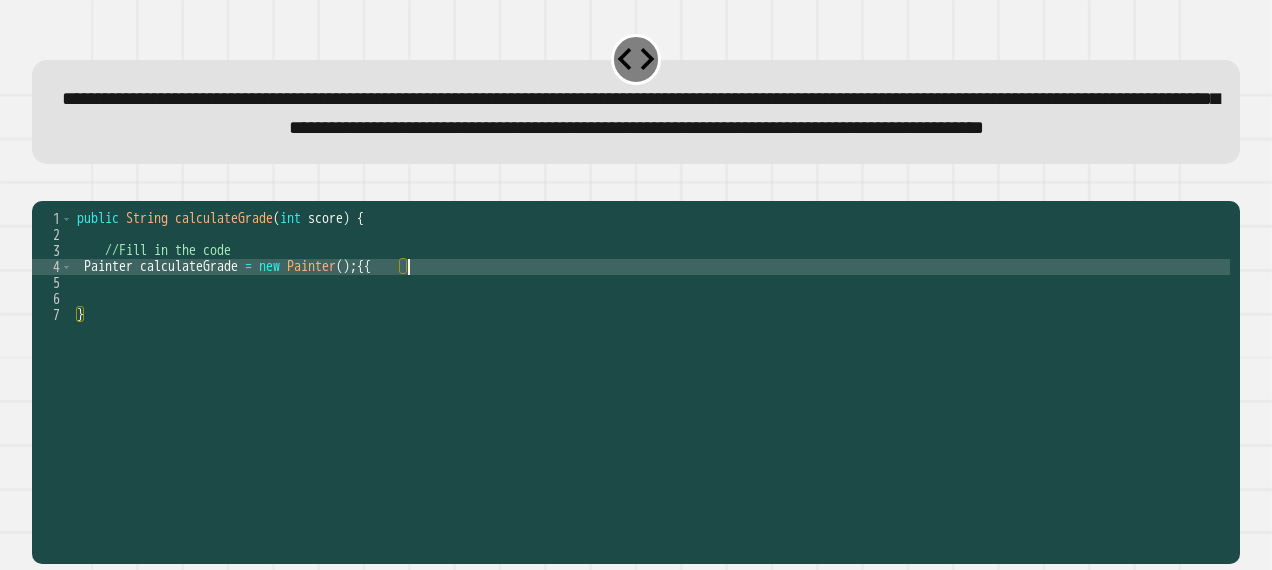scroll, scrollTop: 0, scrollLeft: 22, axis: horizontal 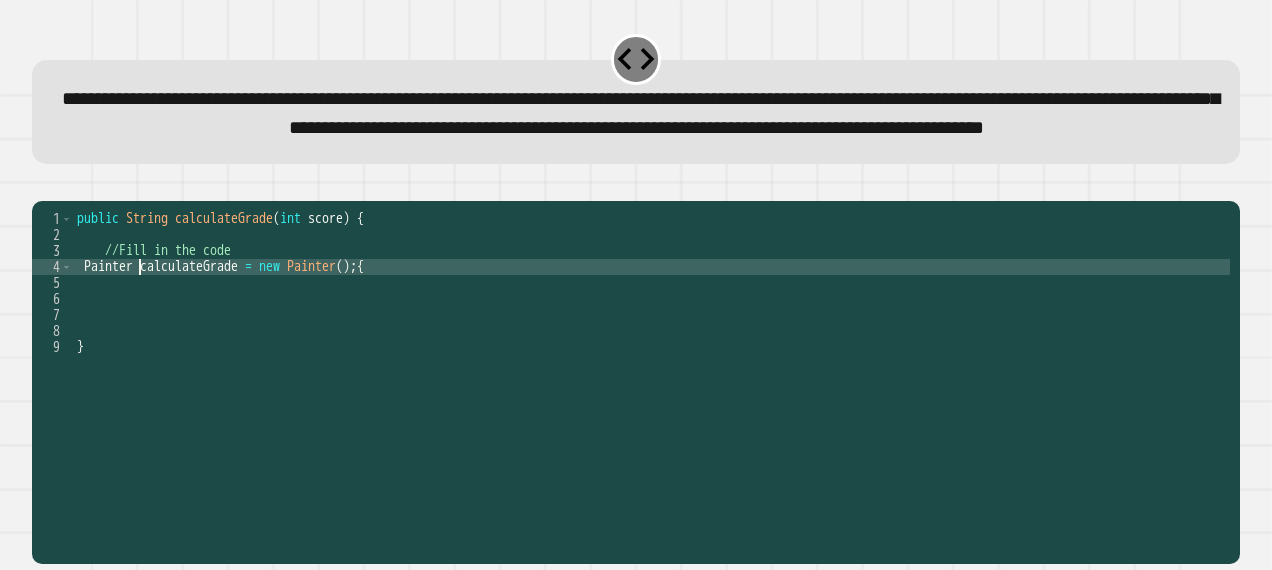 click on "public   String   calculateGrade ( int   score )   {      //Fill in the code   Painter   calculateGrade   =   new   Painter ( ) ;  {                       }" at bounding box center (651, 347) 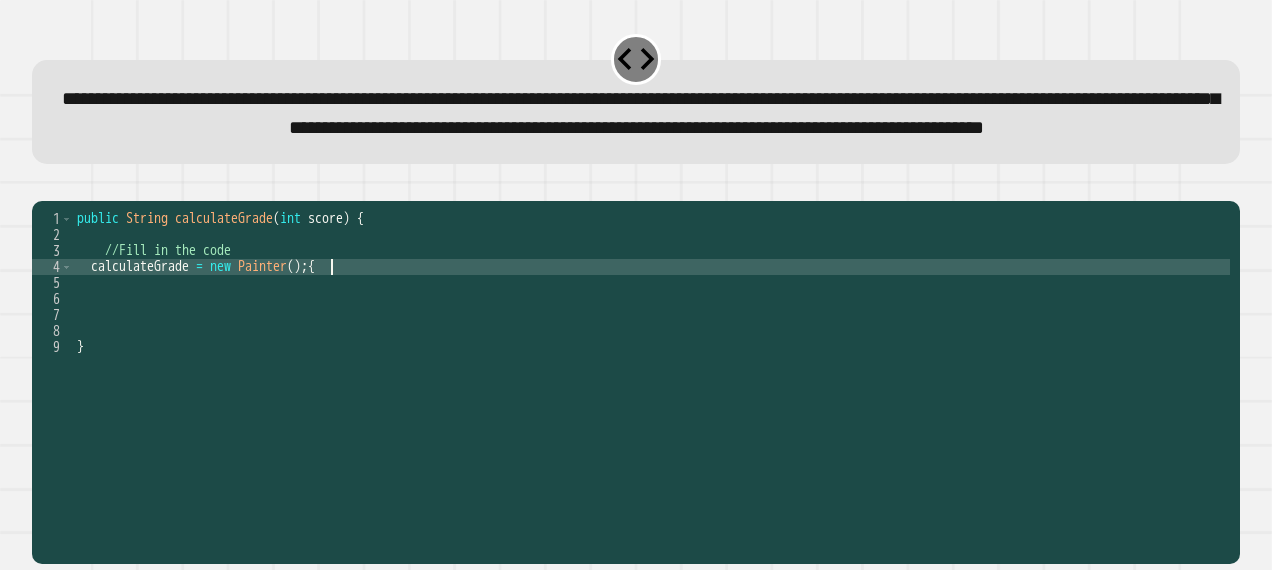 click on "public   String   calculateGrade ( int   score )   {      //Fill in the code    calculateGrade   =   new   Painter ( ) ;  {                       }" at bounding box center [651, 347] 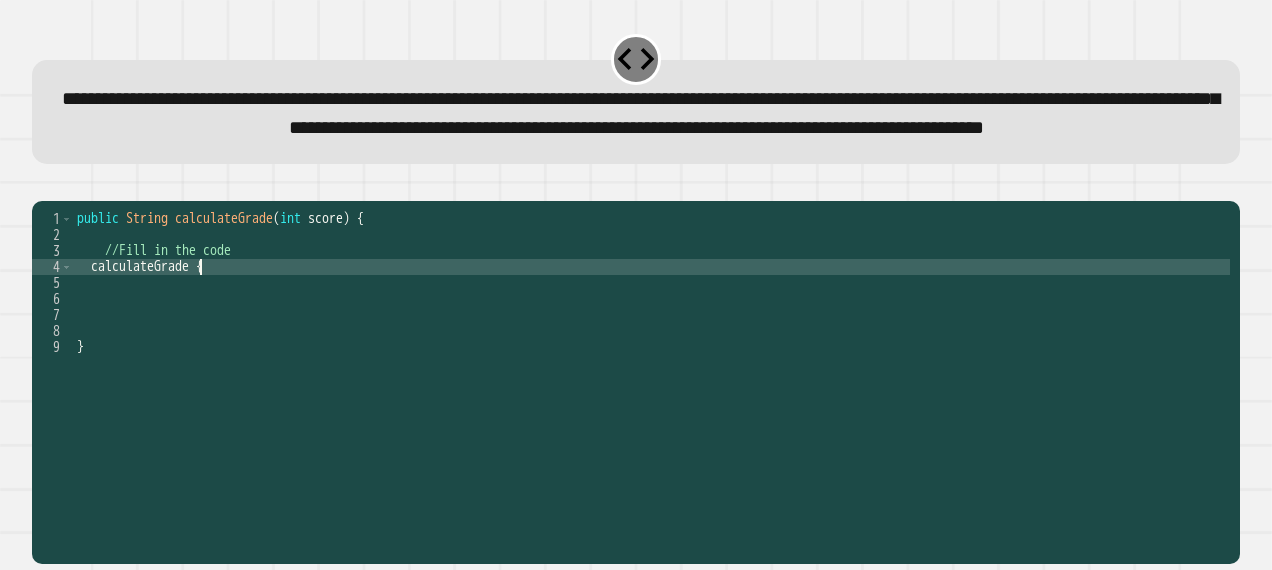scroll, scrollTop: 0, scrollLeft: 8, axis: horizontal 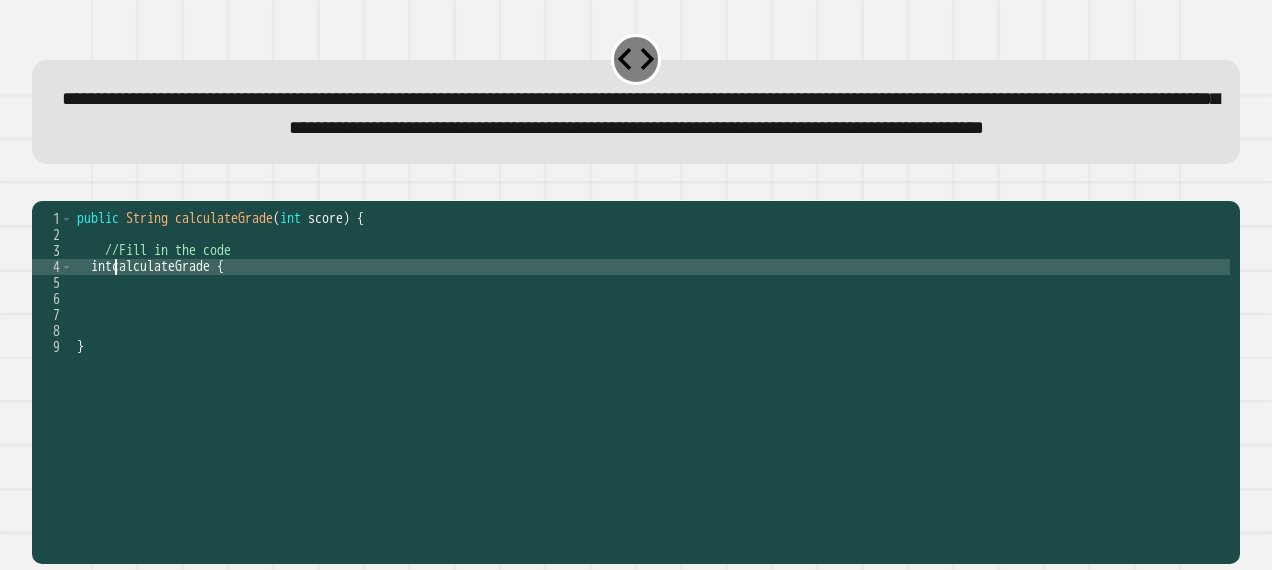 type on "**********" 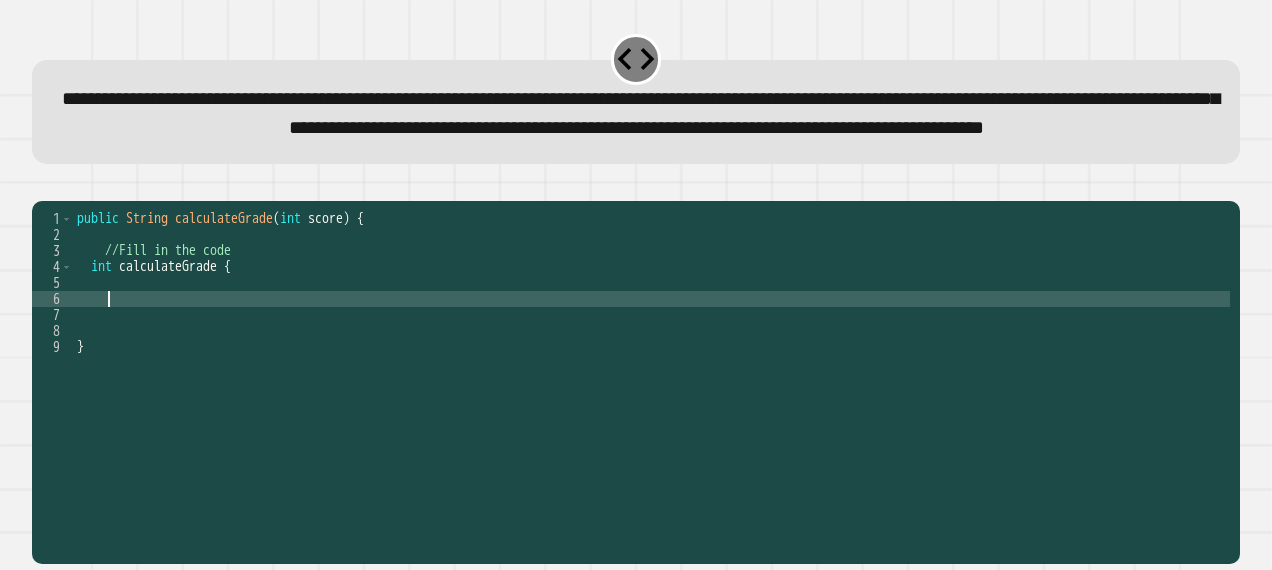 click on "public   String   calculateGrade ( int   score )   {      //Fill in the code    int   calculateGrade   {                       }" at bounding box center [651, 347] 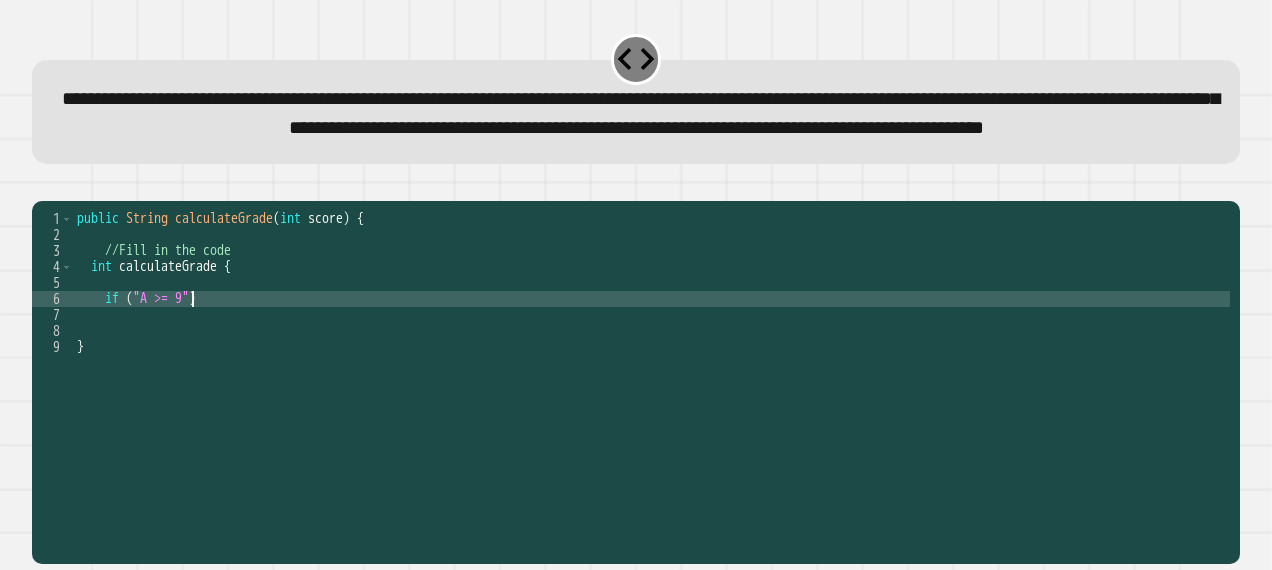 scroll, scrollTop: 0, scrollLeft: 8, axis: horizontal 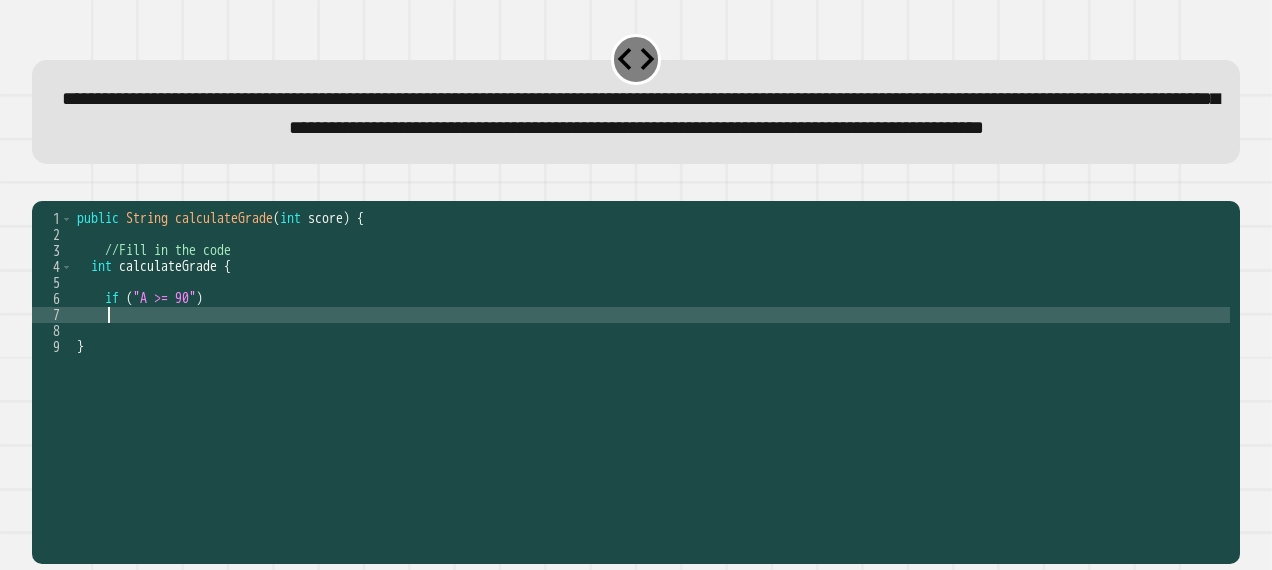 click on "public   String   calculateGrade ( int   score )   {      //Fill in the code    int   calculateGrade   {             if   ( "A >= 90" )           }" at bounding box center (651, 347) 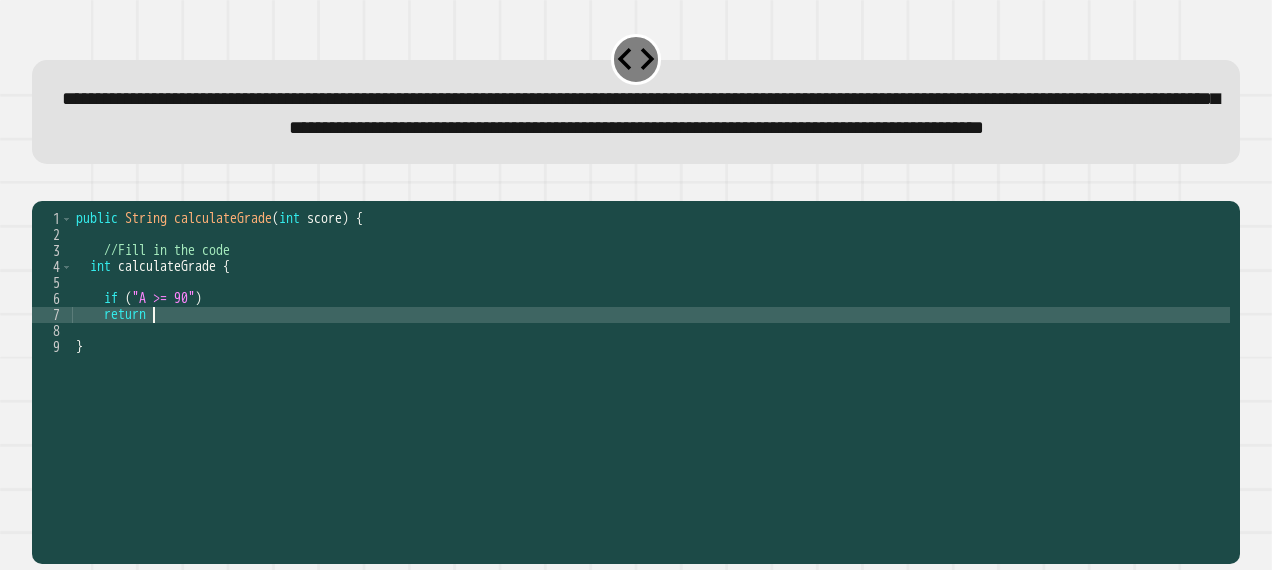 scroll, scrollTop: 0, scrollLeft: 5, axis: horizontal 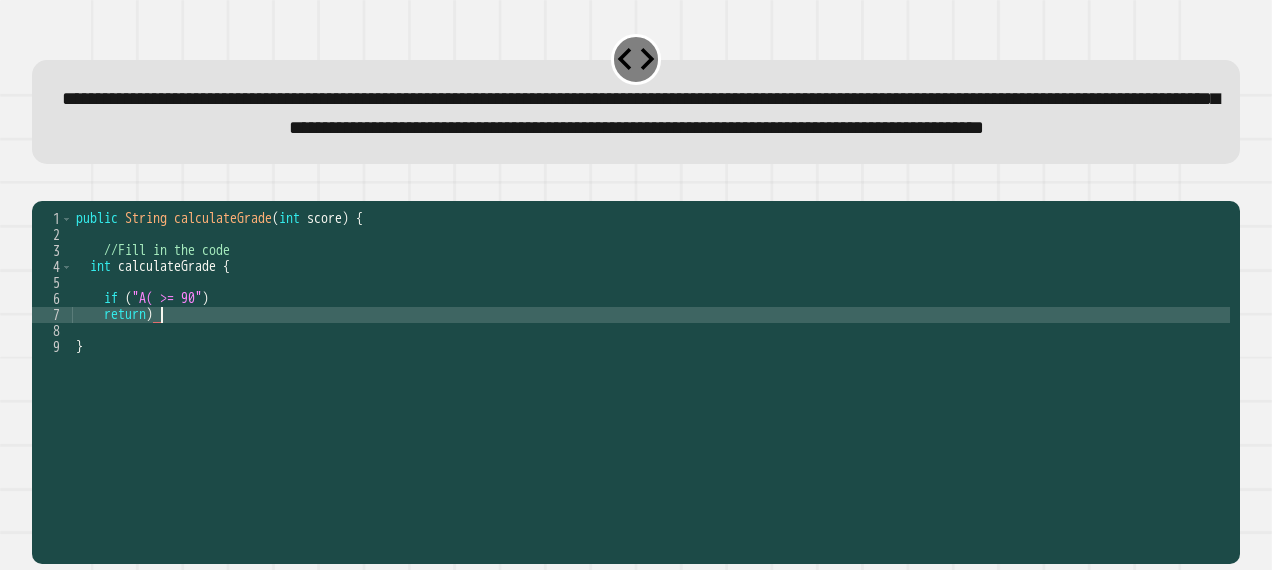 click on "public   String   calculateGrade ( int   score )   {      //Fill in the code    int   calculateGrade   {             if   ( "A( >= 90" )      return )      }" at bounding box center [651, 347] 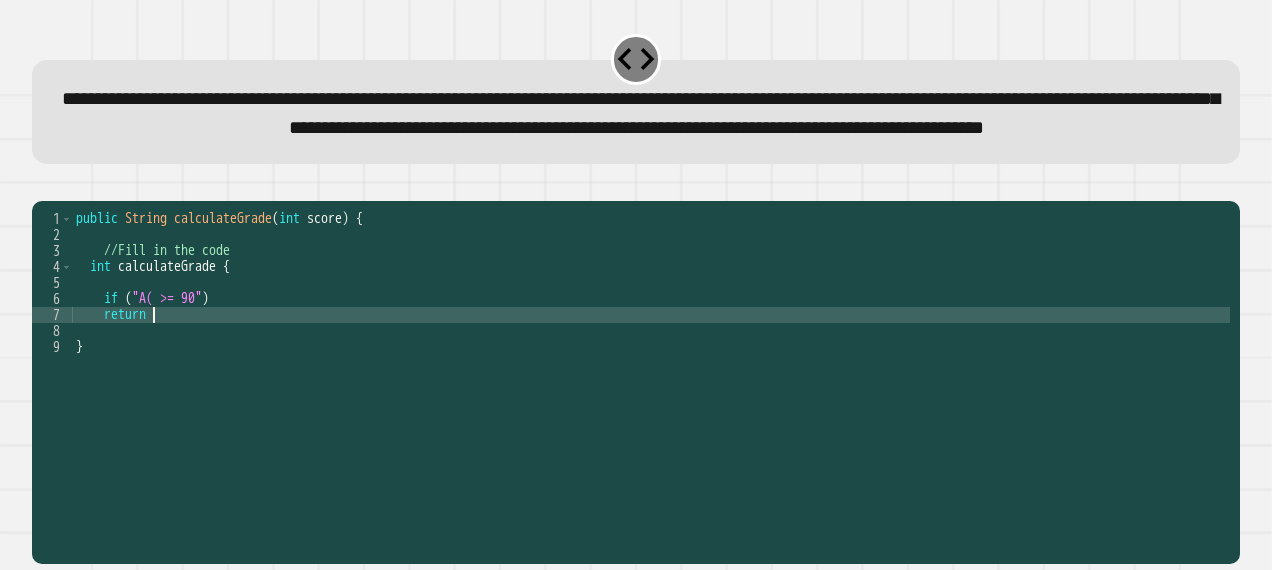 scroll, scrollTop: 0, scrollLeft: 4, axis: horizontal 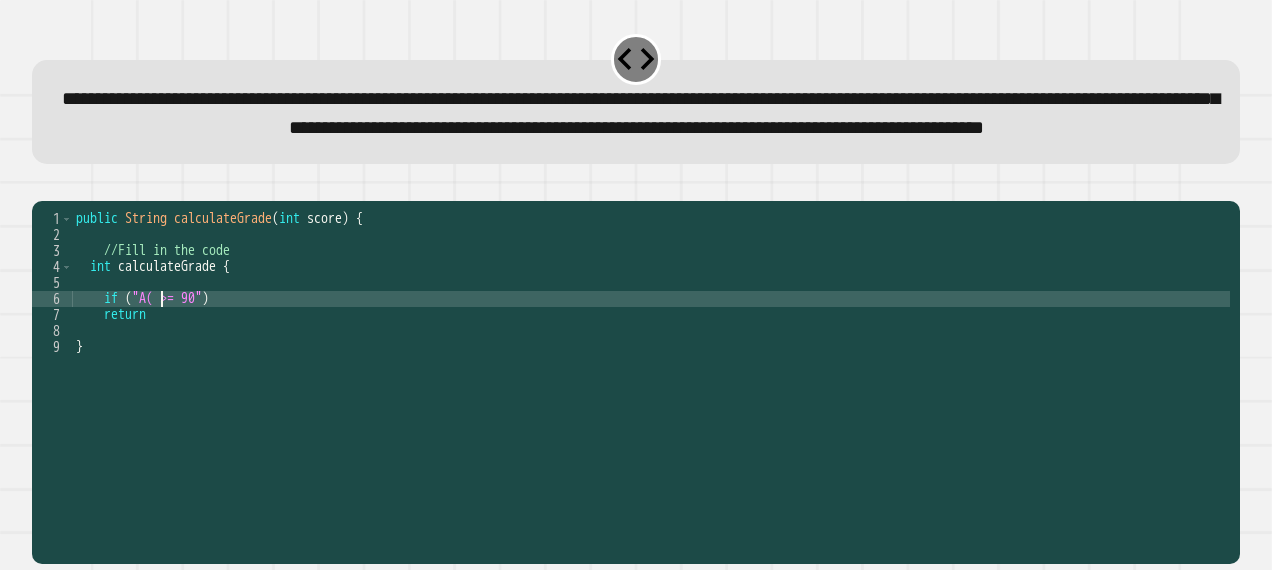 click on "public   String   calculateGrade ( int   score )   {      //Fill in the code    int   calculateGrade   {             if   ( "A( >= 90" )      return      }" at bounding box center (651, 347) 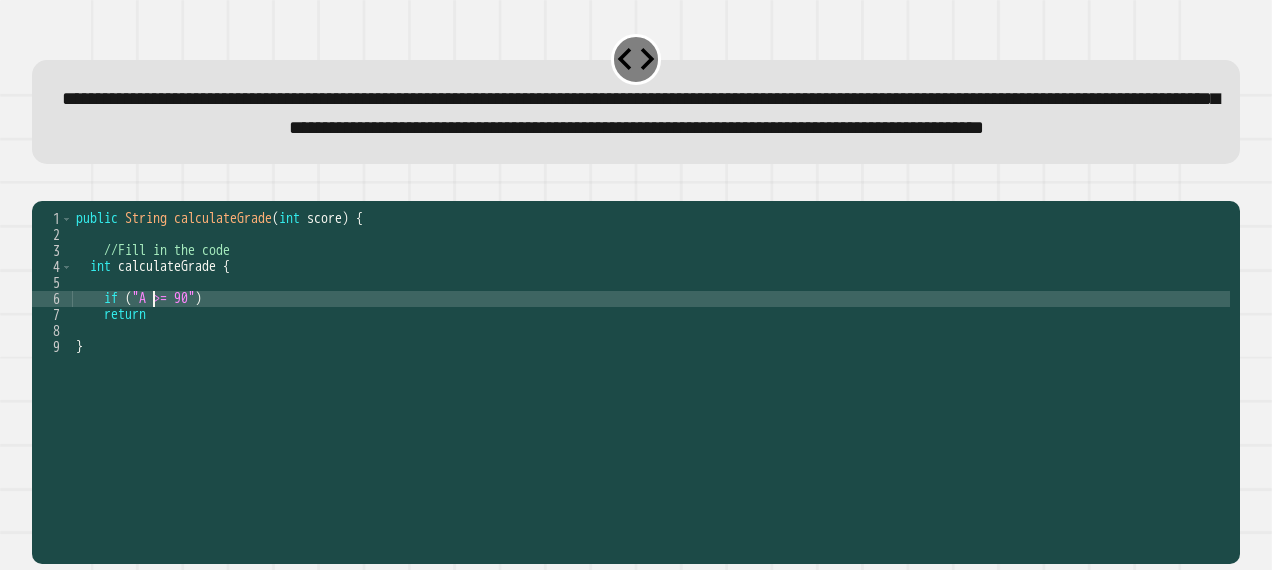 click on "public   String   calculateGrade ( int   score )   {      //Fill in the code    int   calculateGrade   {             if   ( "A >= 90" )      return      }" at bounding box center [651, 347] 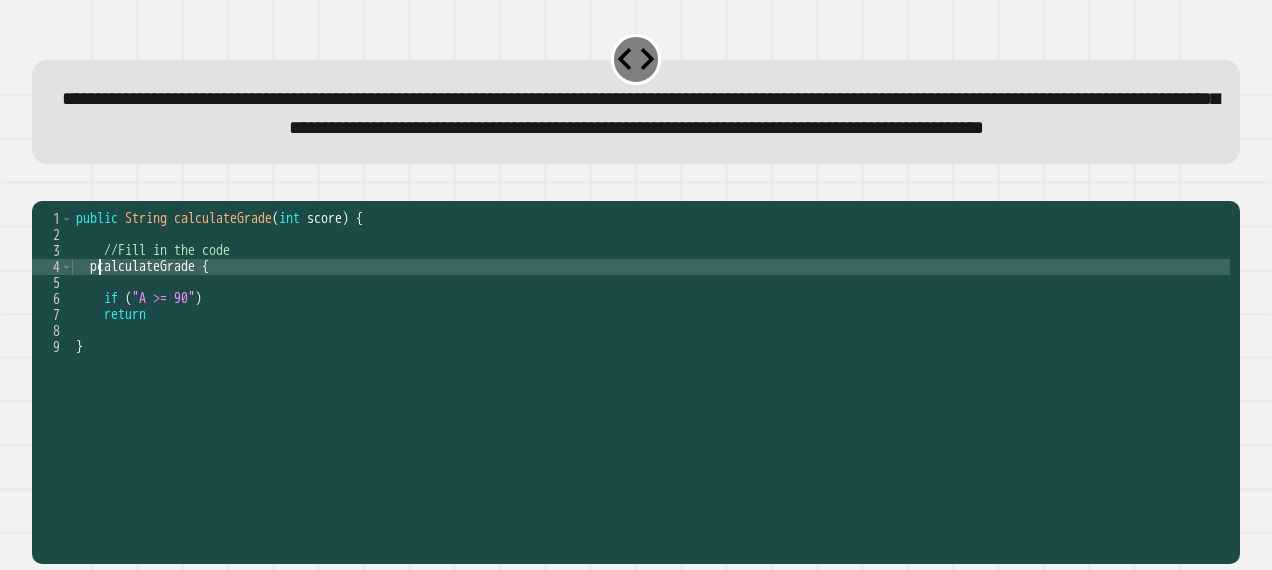scroll, scrollTop: 0, scrollLeft: 2, axis: horizontal 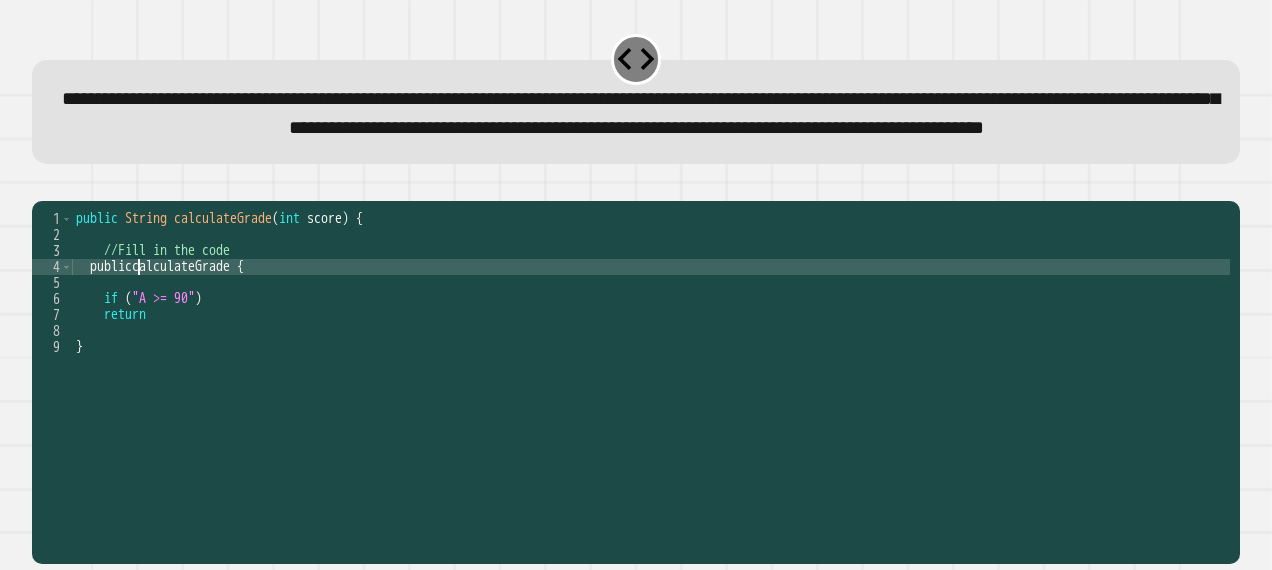 type on "**********" 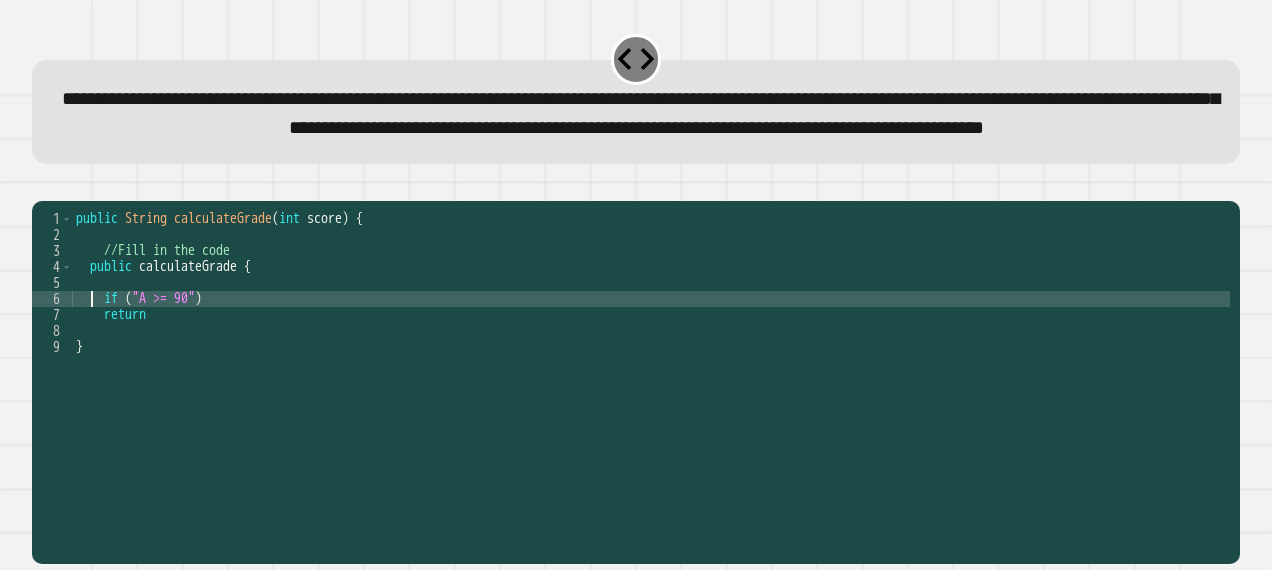 click on "public   String   calculateGrade ( int   score )   {      //Fill in the code    public   calculateGrade   {             if   ( "A >= 90" )      return      }" at bounding box center [651, 347] 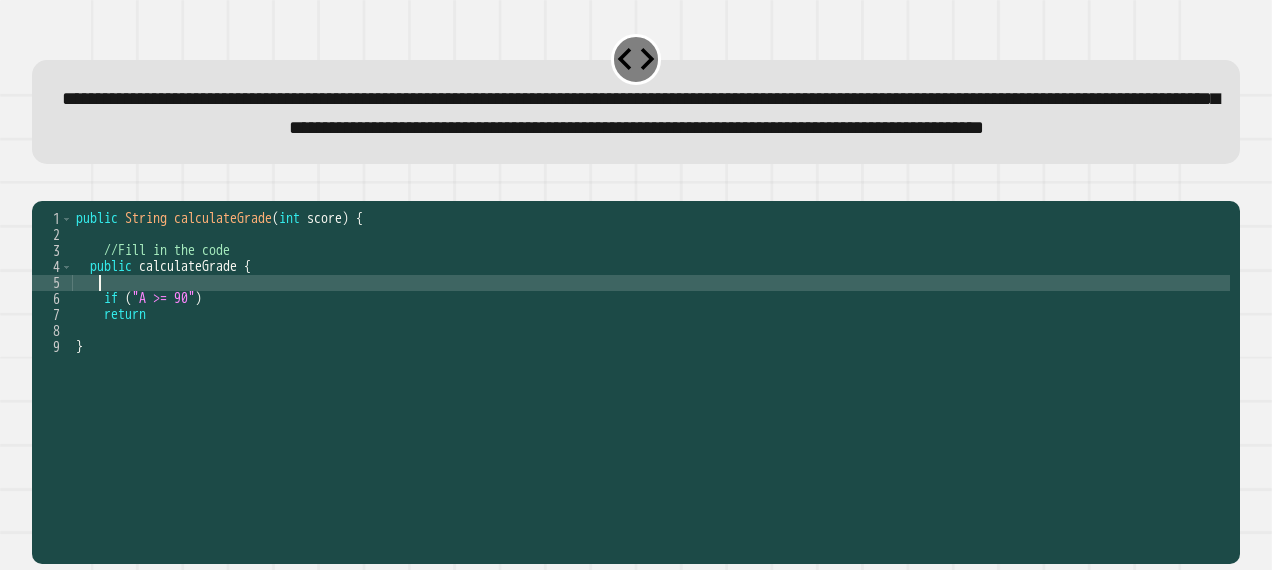 click on "public   String   calculateGrade ( int   score )   {      //Fill in the code    public   calculateGrade   {             if   ( "A >= 90" )      return      }" at bounding box center [651, 347] 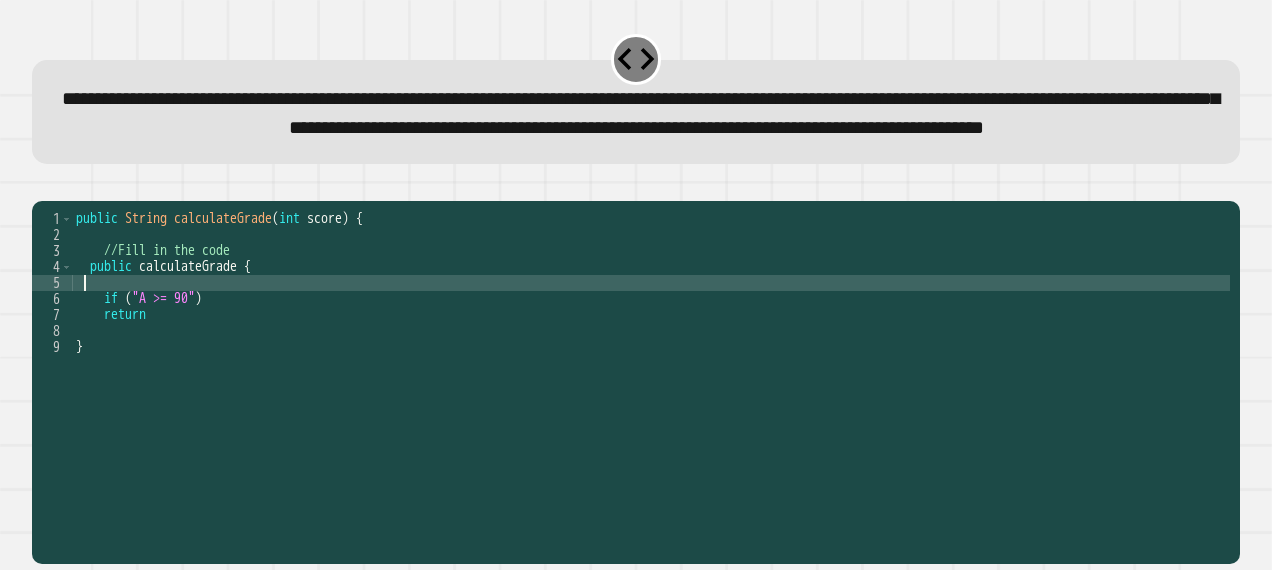 scroll, scrollTop: 0, scrollLeft: 0, axis: both 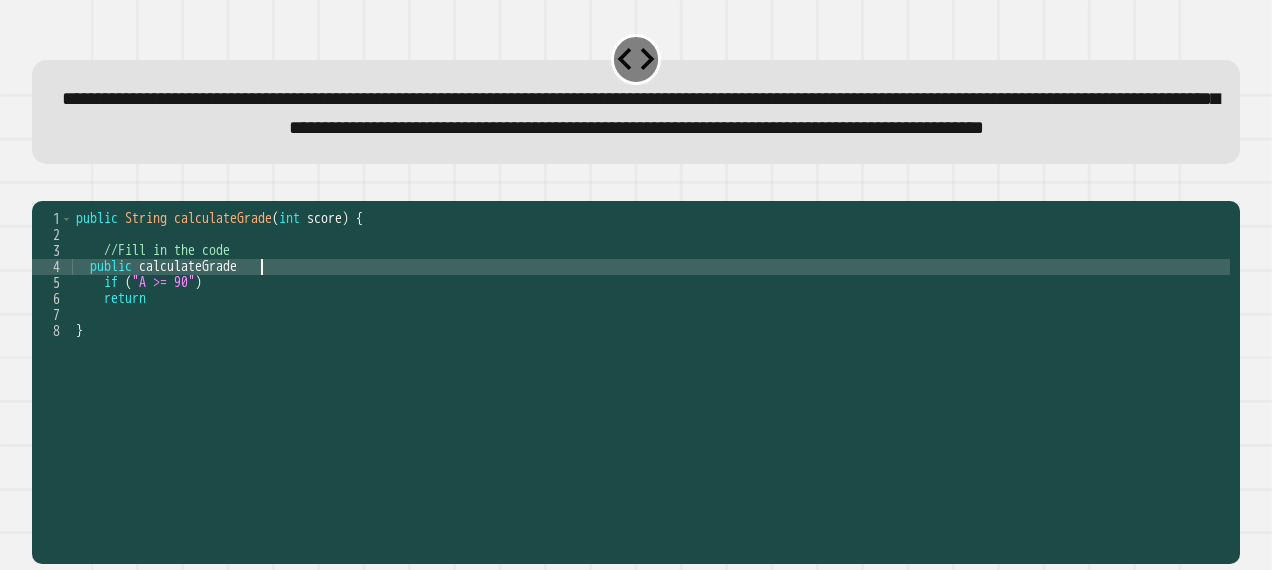 click on "public   String   calculateGrade ( int   score )   {      //Fill in the code    public   calculateGrade        if   ( "A >= 90" )      return      }" at bounding box center (651, 347) 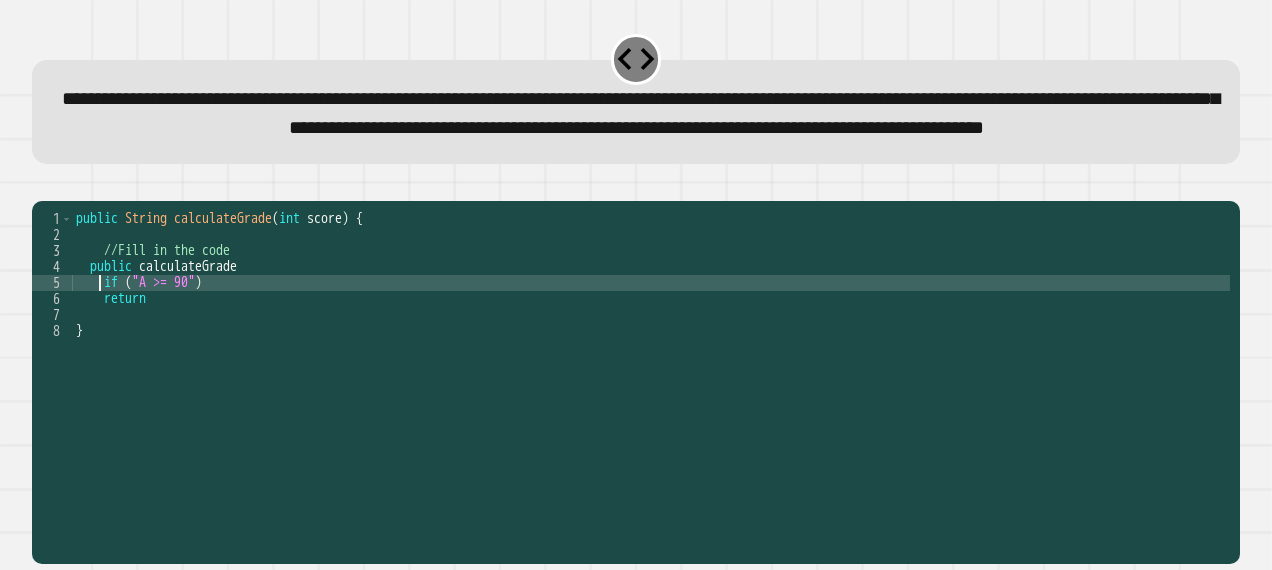 scroll, scrollTop: 0, scrollLeft: 2, axis: horizontal 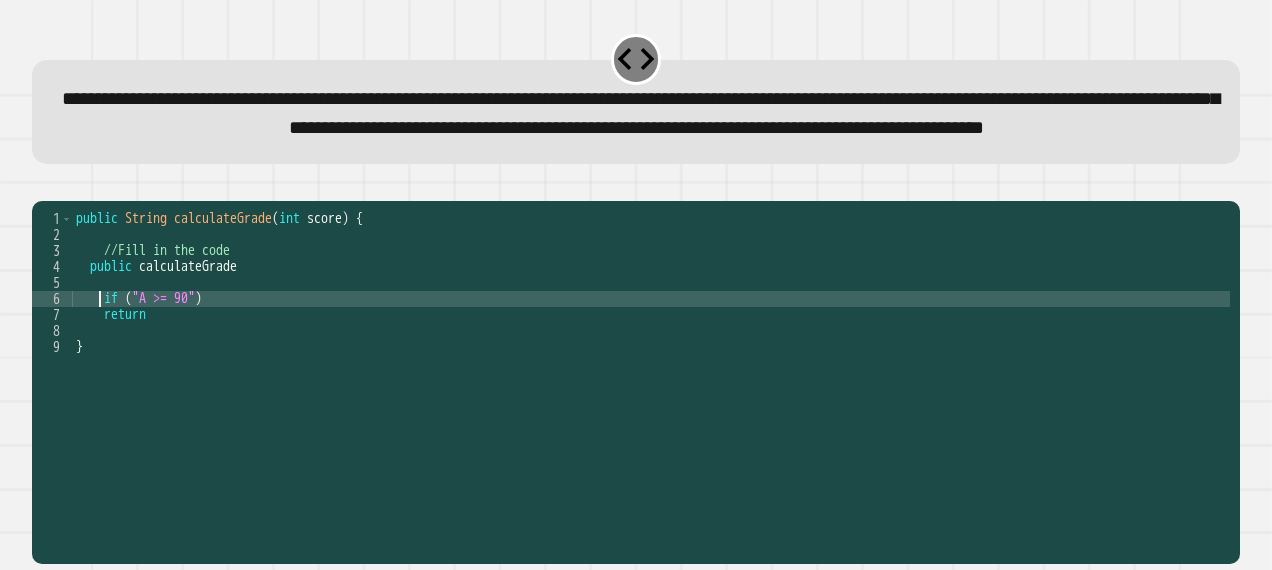 click on "public   String   calculateGrade ( int   score )   {      //Fill in the code    public   calculateGrade            if   ( "A >= 90" )      return      }" at bounding box center (651, 347) 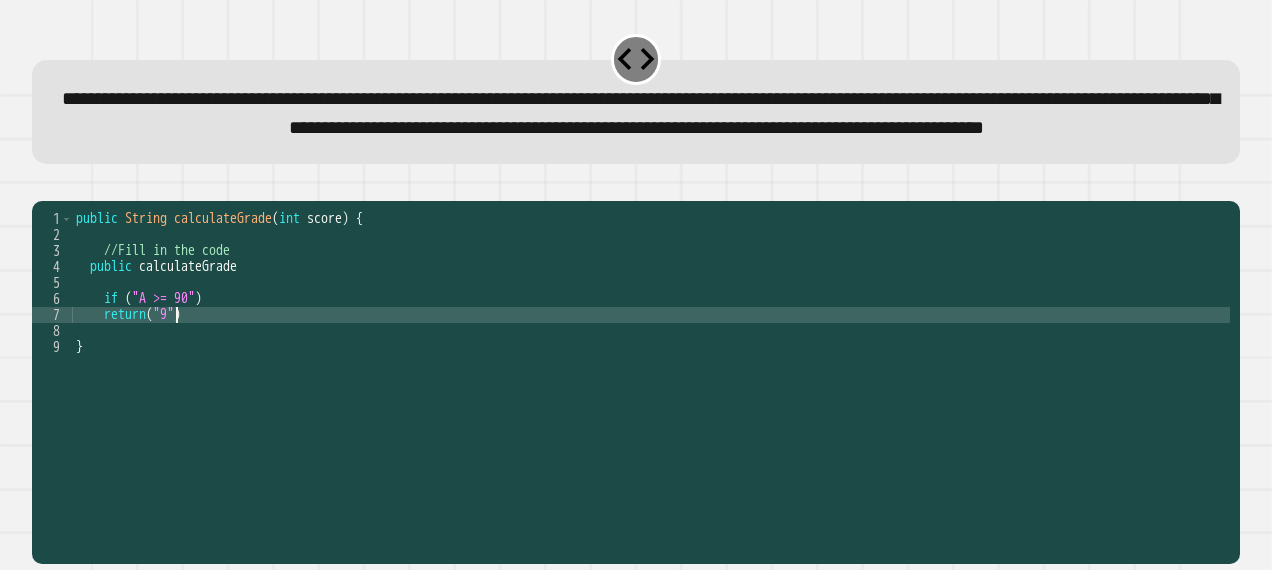 scroll, scrollTop: 0, scrollLeft: 6, axis: horizontal 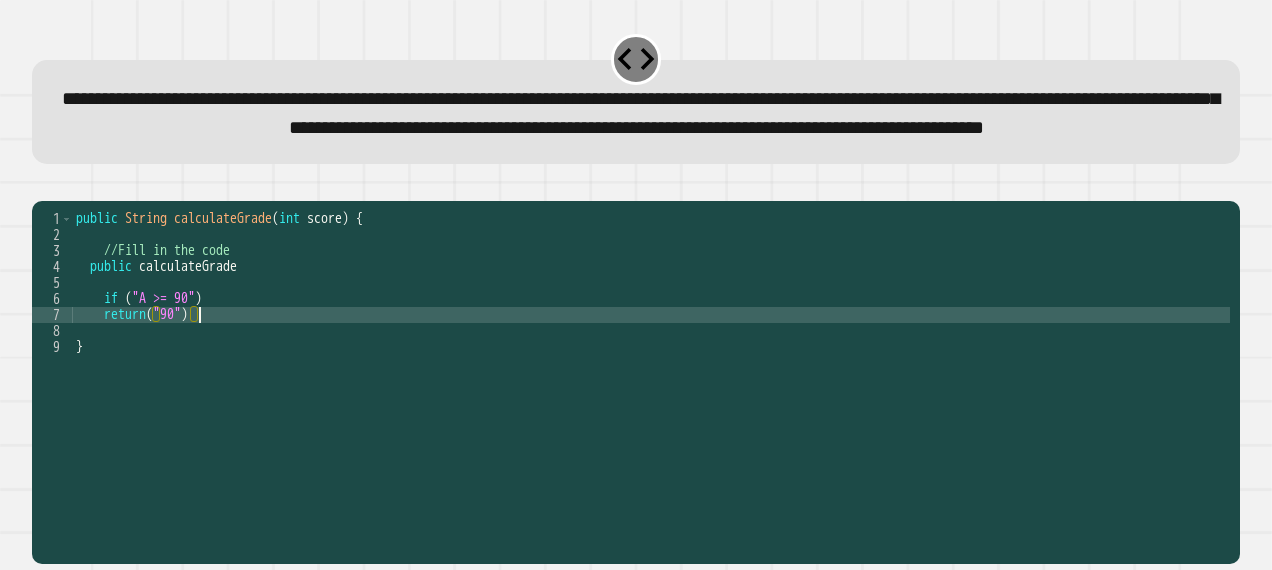 click on "public   String   calculateGrade ( int   score )   {      //Fill in the code    public   calculateGrade             if   ( "A >= 90" )      return ( "90" )      }" at bounding box center (651, 347) 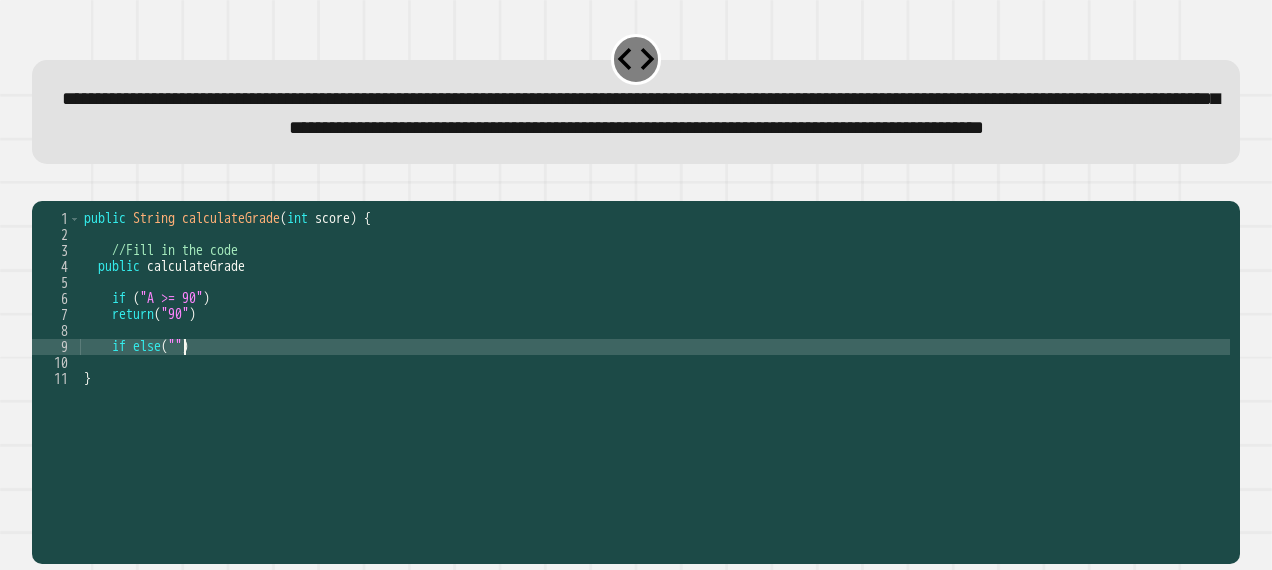 scroll, scrollTop: 0, scrollLeft: 8, axis: horizontal 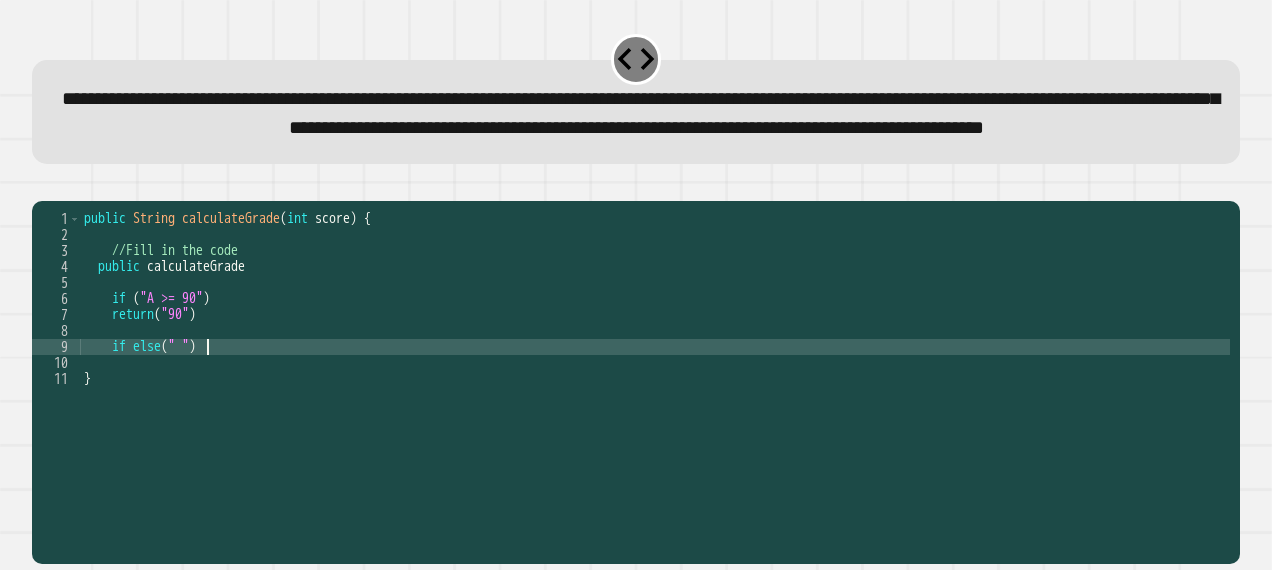 click on "public   String   calculateGrade ( int   score )   {      //Fill in the code    public   calculateGrade            if   ( "A >= 90" )      return ( "90" )           if   else ( " " )      }" at bounding box center [655, 347] 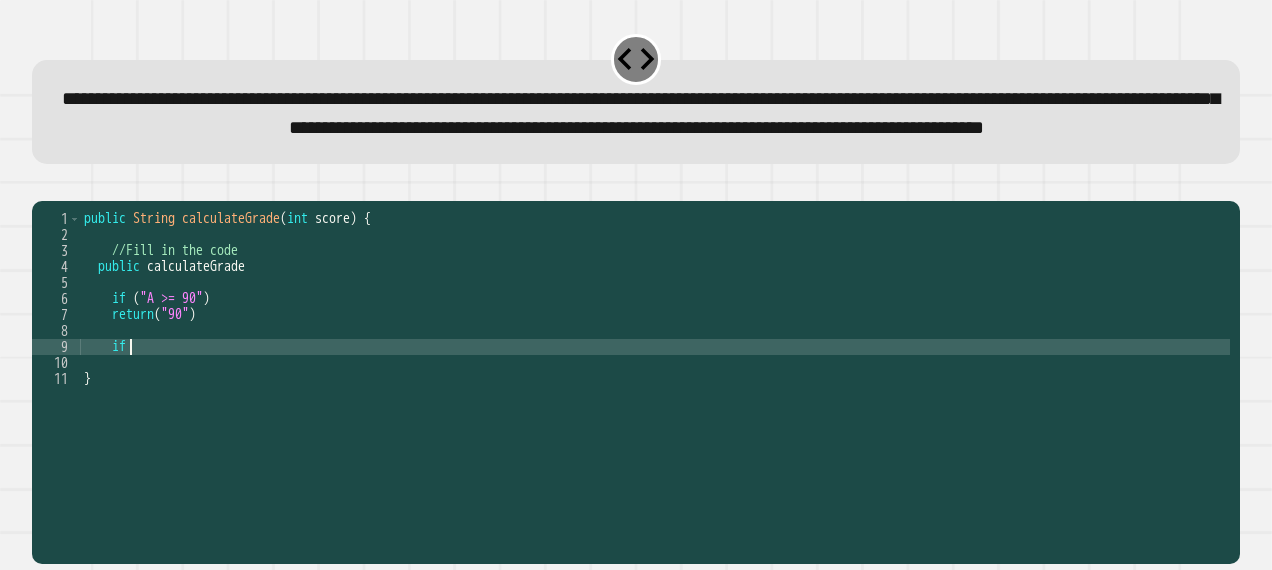 type on "*" 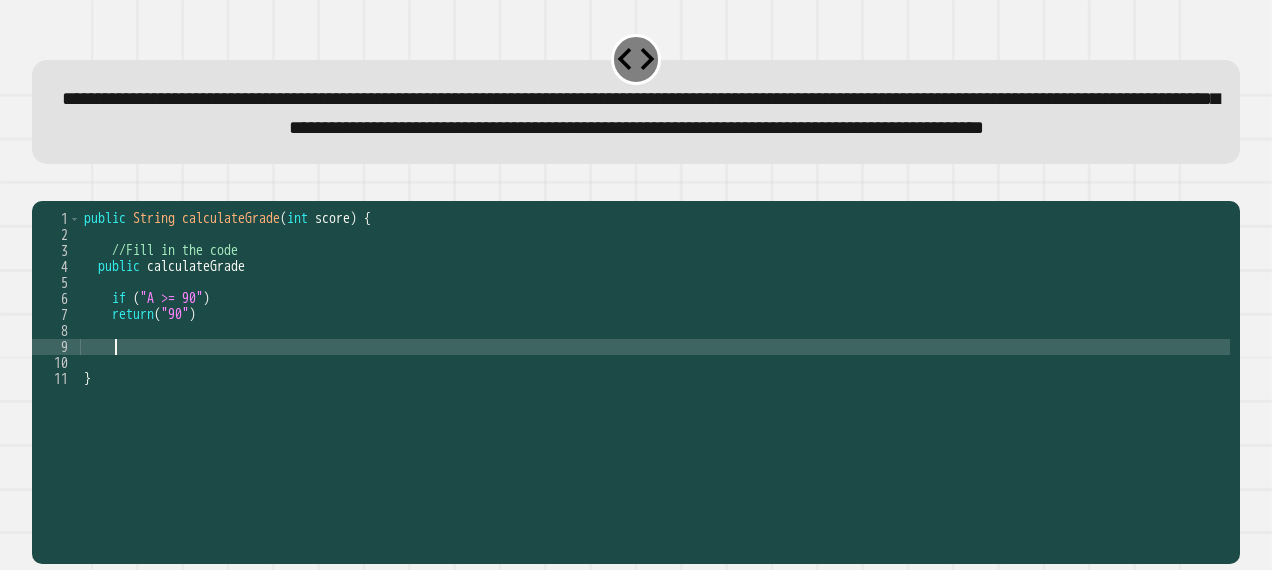 scroll, scrollTop: 0, scrollLeft: 1, axis: horizontal 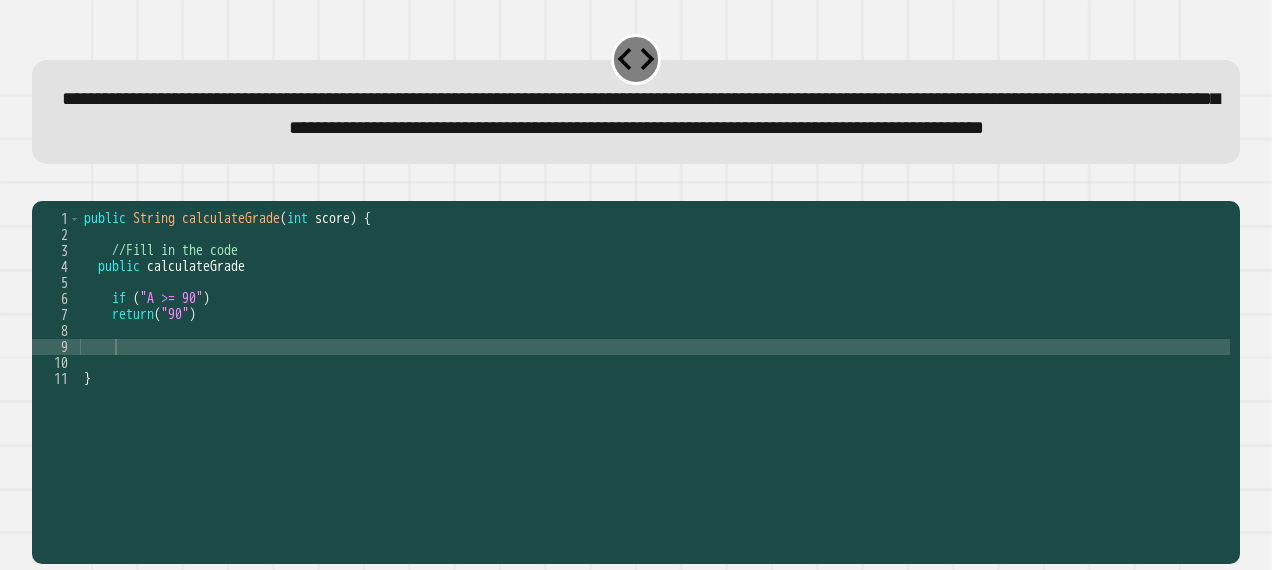 click at bounding box center (42, 185) 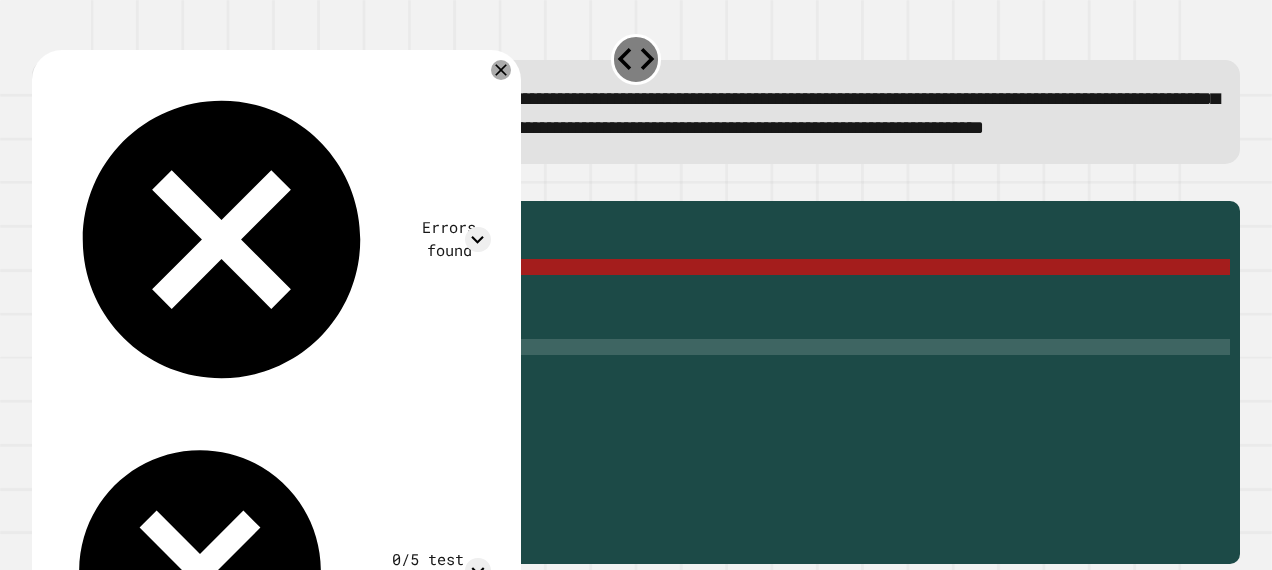 click at bounding box center [42, 185] 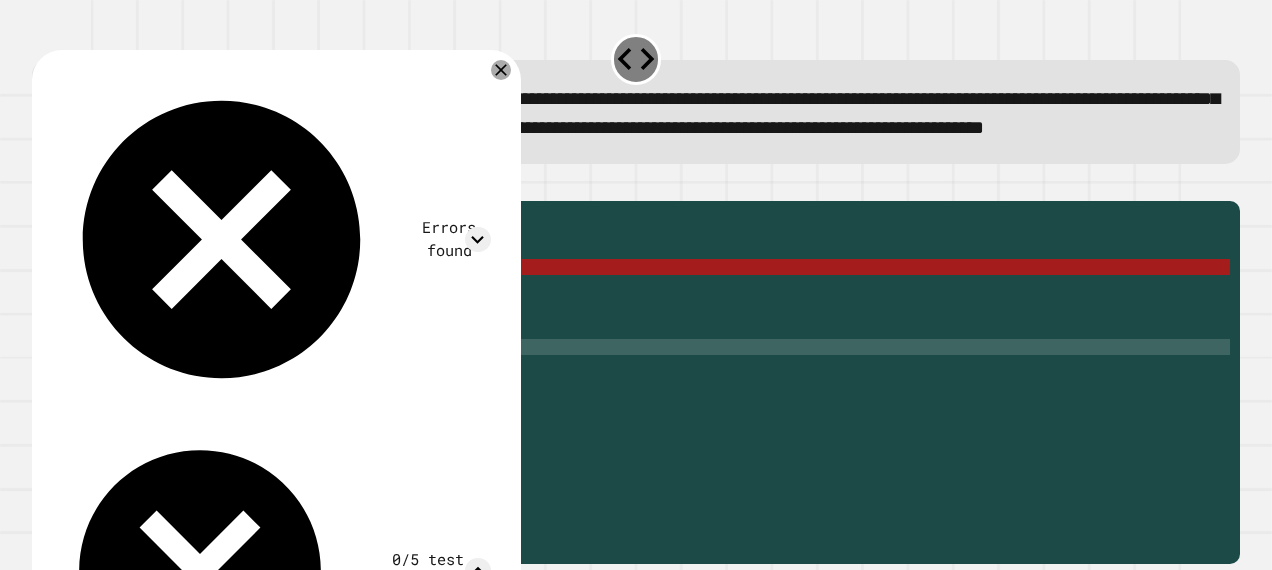 scroll, scrollTop: 0, scrollLeft: 0, axis: both 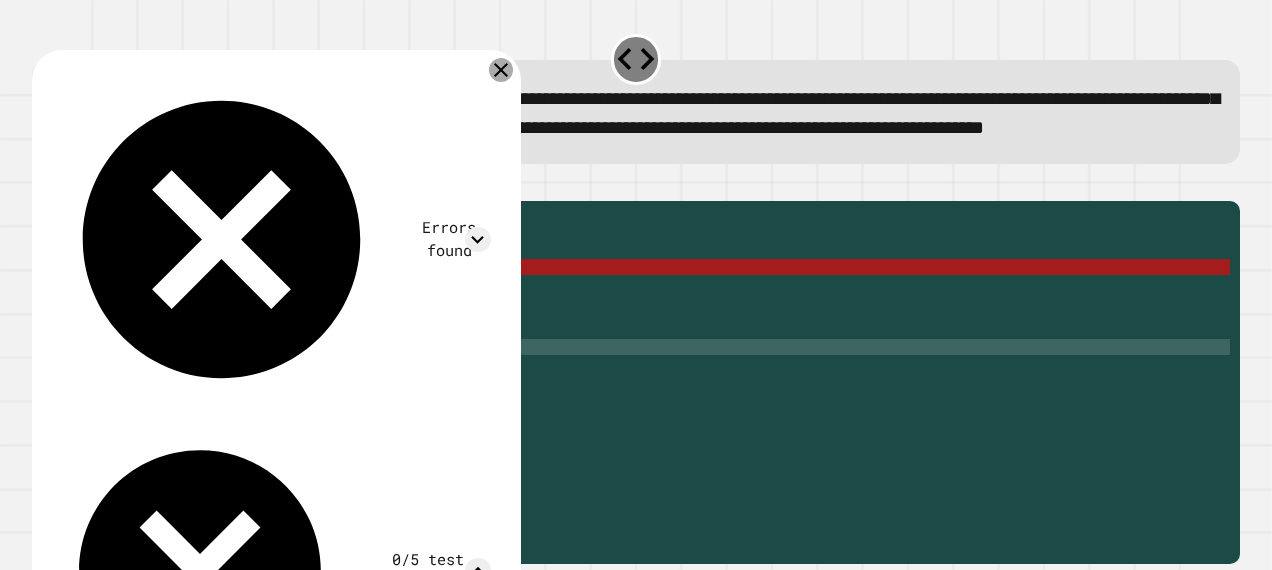 click 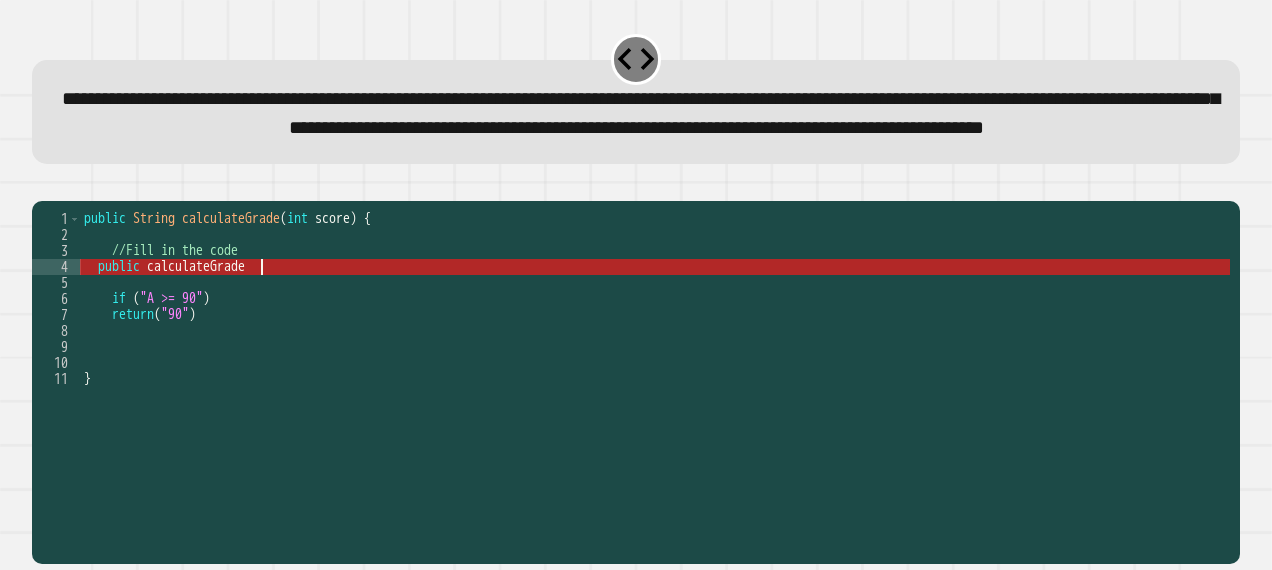 click on "public   String   calculateGrade ( int   score )   {      //Fill in the code    public   calculateGrade             if   ( "A >= 90" )      return ( "90" )                }" at bounding box center (655, 347) 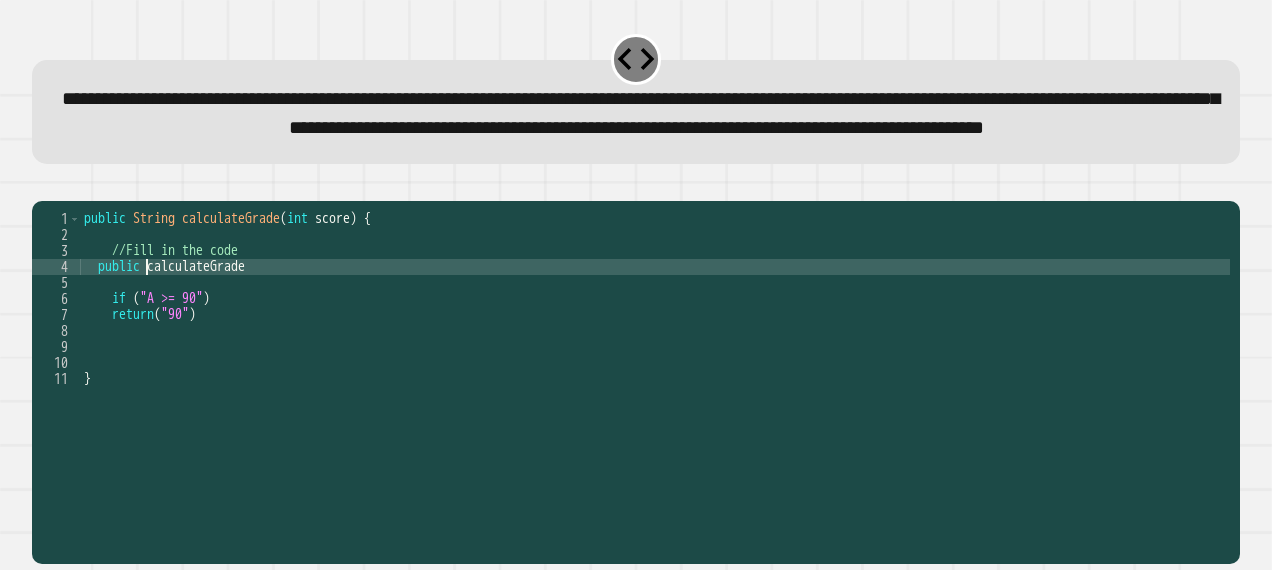 click on "public   String   calculateGrade ( int   score )   {      //Fill in the code    public   calculateGrade             if   ( "A >= 90" )      return ( "90" )                }" at bounding box center (655, 347) 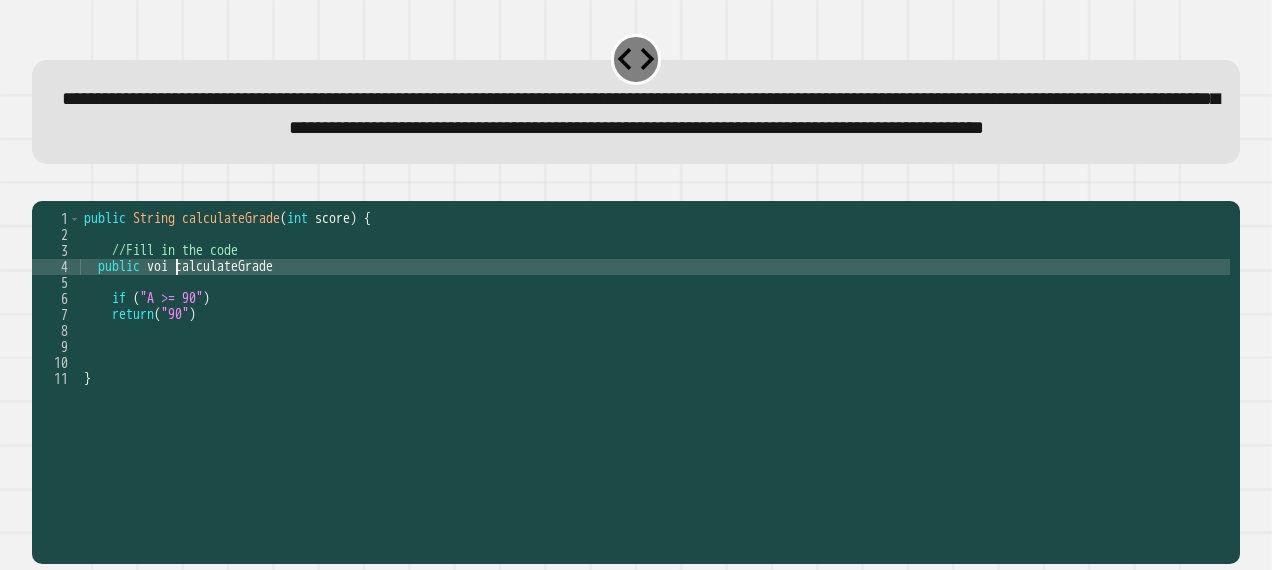 type on "**********" 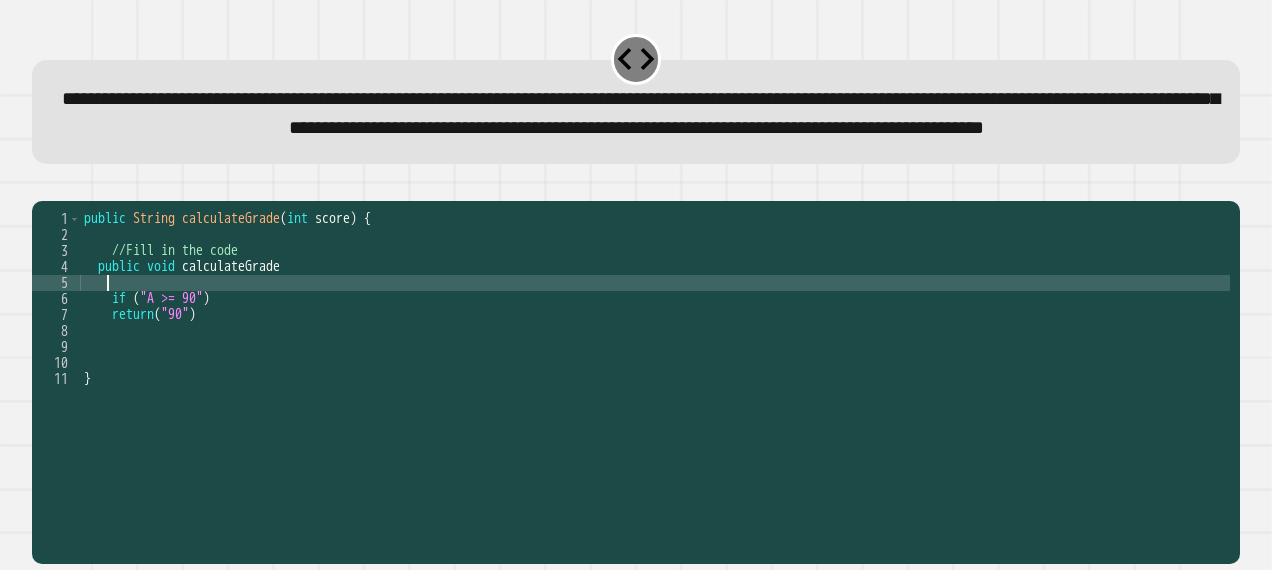 click on "public   String   calculateGrade ( int   score )   {      //Fill in the code    public   void   calculateGrade             if   ( "A >= 90" )      return ( "90" )                }" at bounding box center [655, 347] 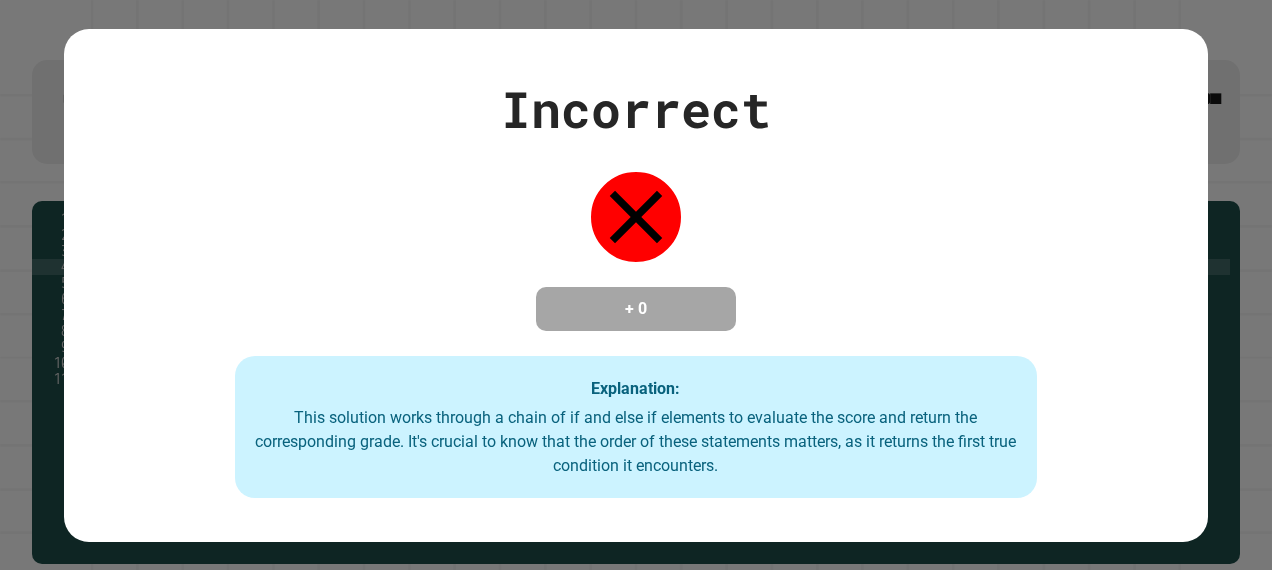 click on "**********" at bounding box center (636, 285) 